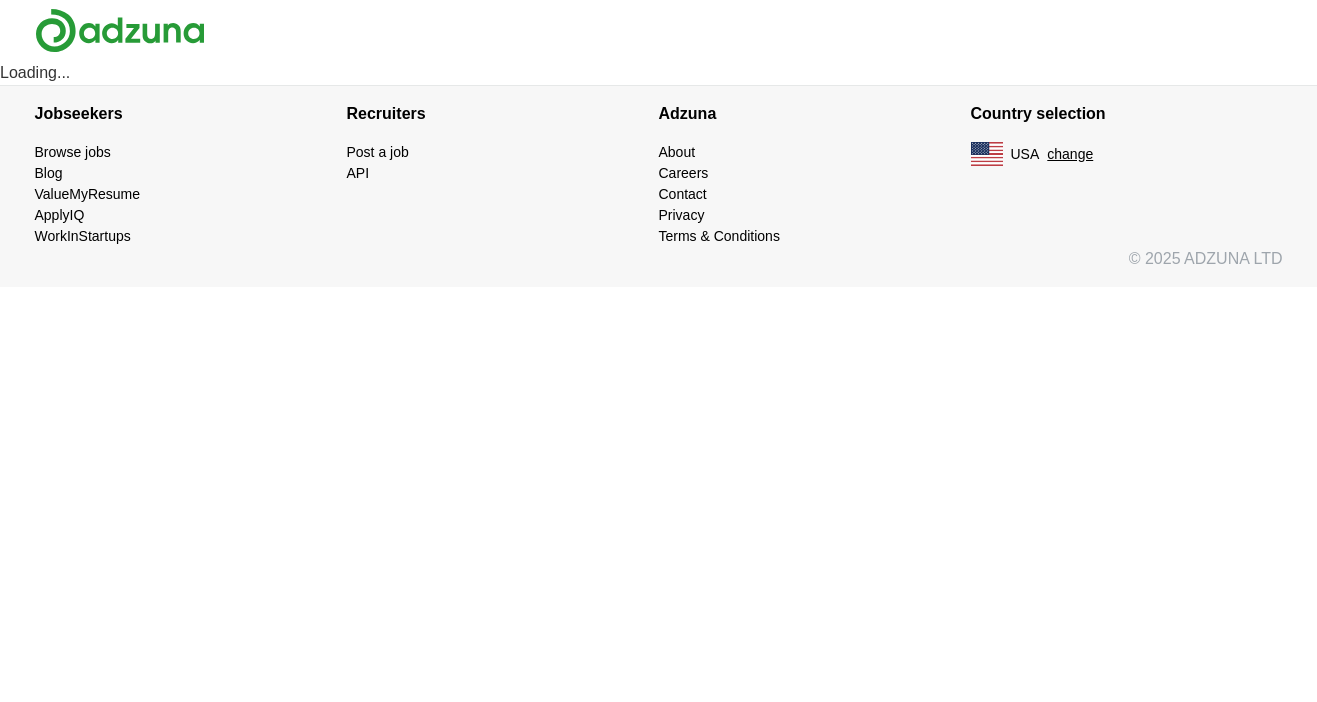 scroll, scrollTop: 0, scrollLeft: 0, axis: both 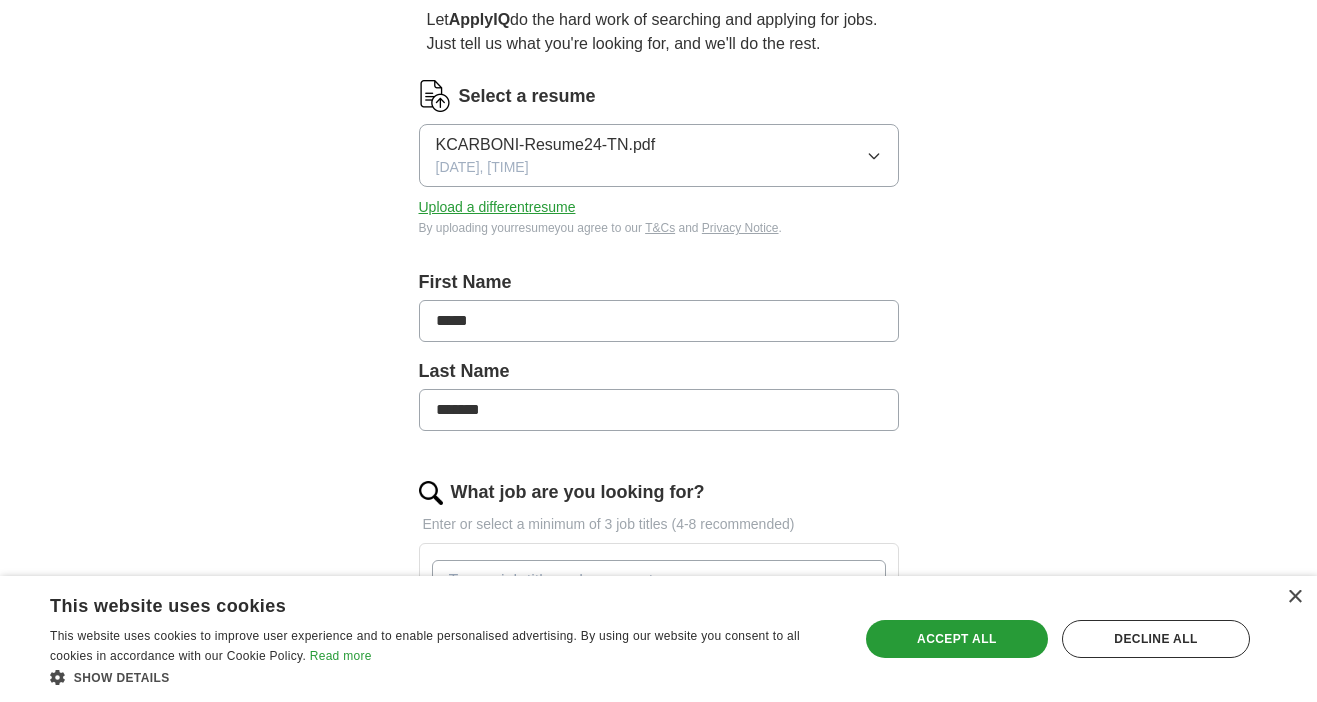 click 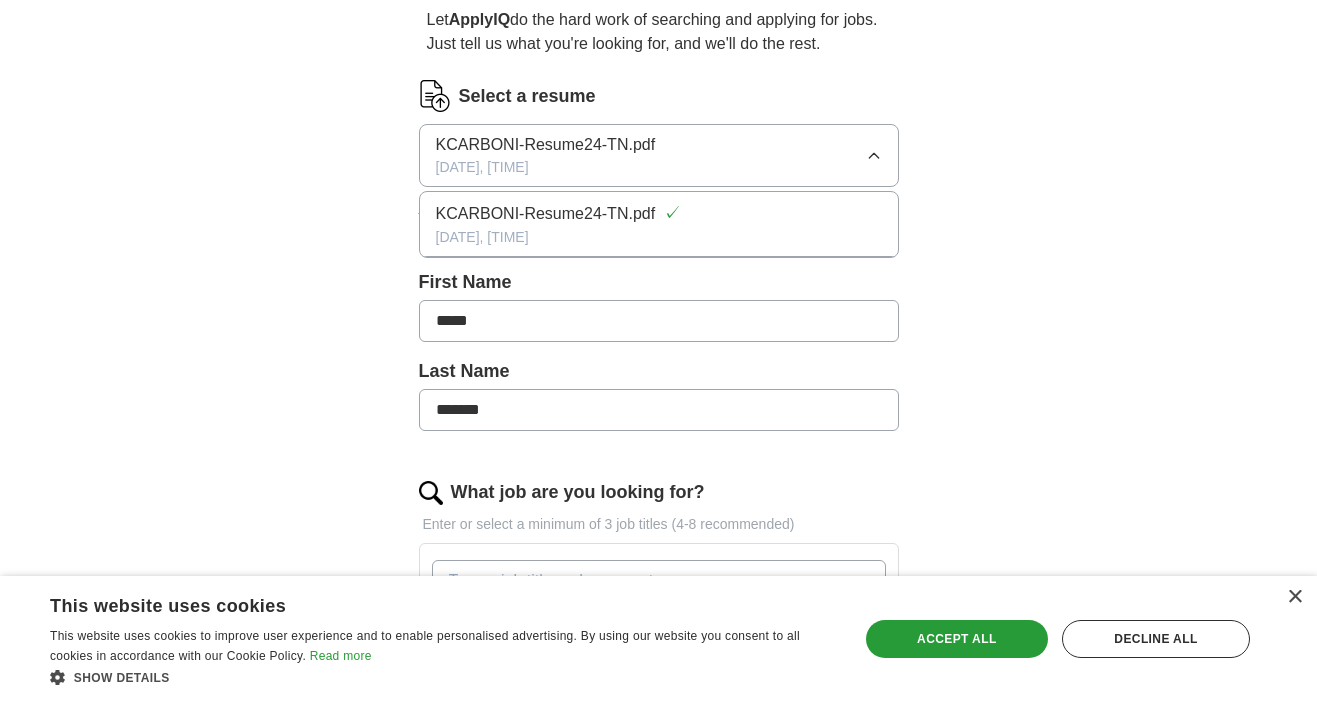 click 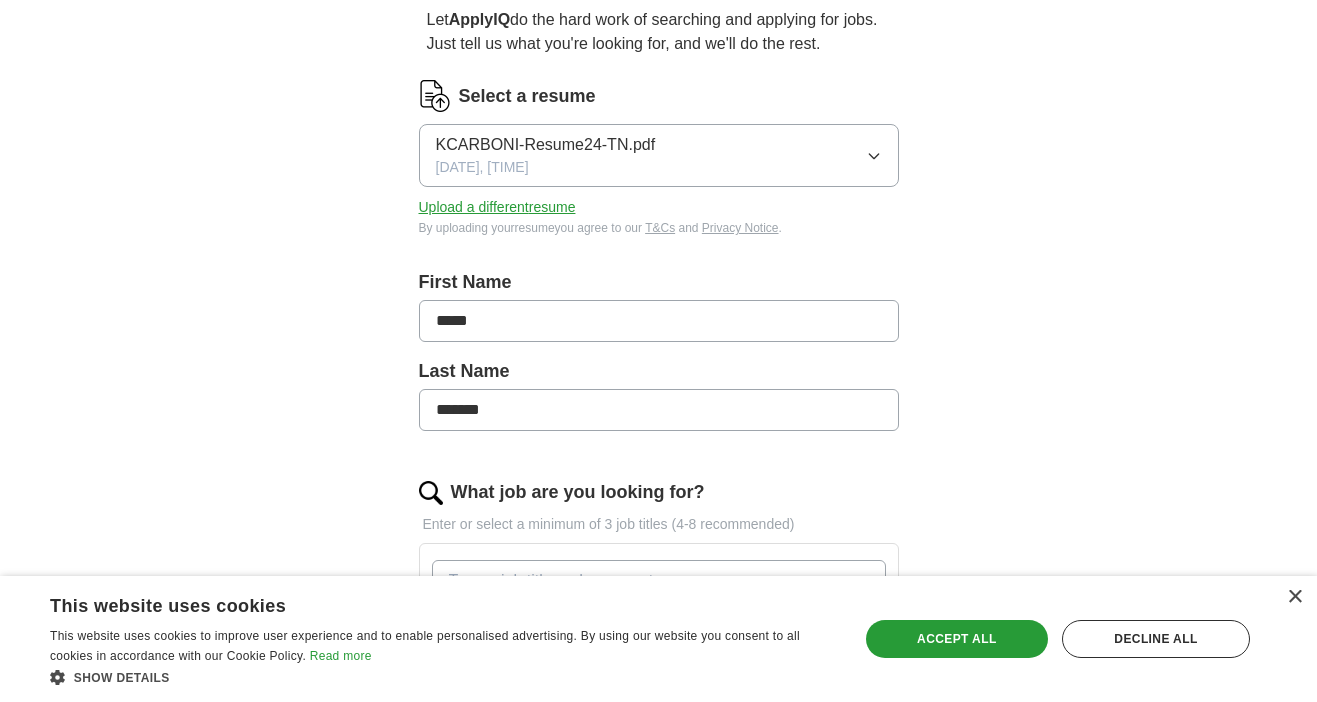 click on "Upload a different  resume" at bounding box center (497, 207) 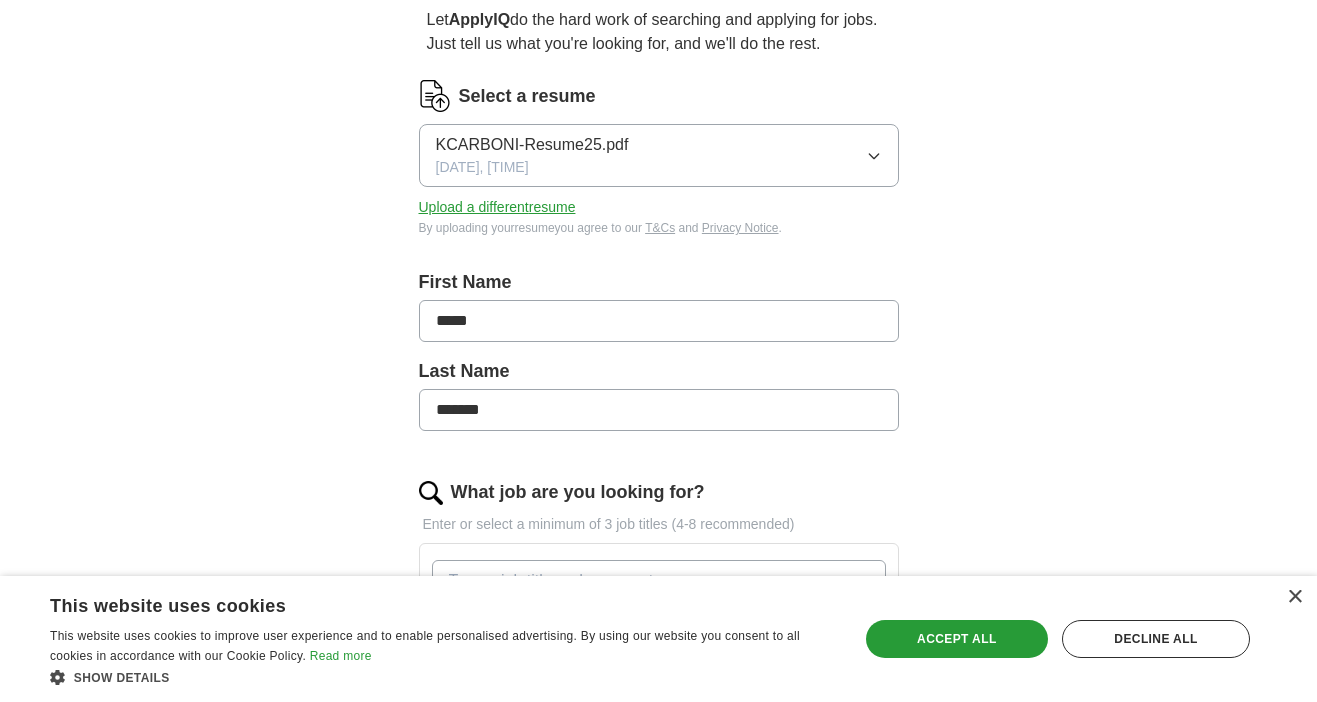 type 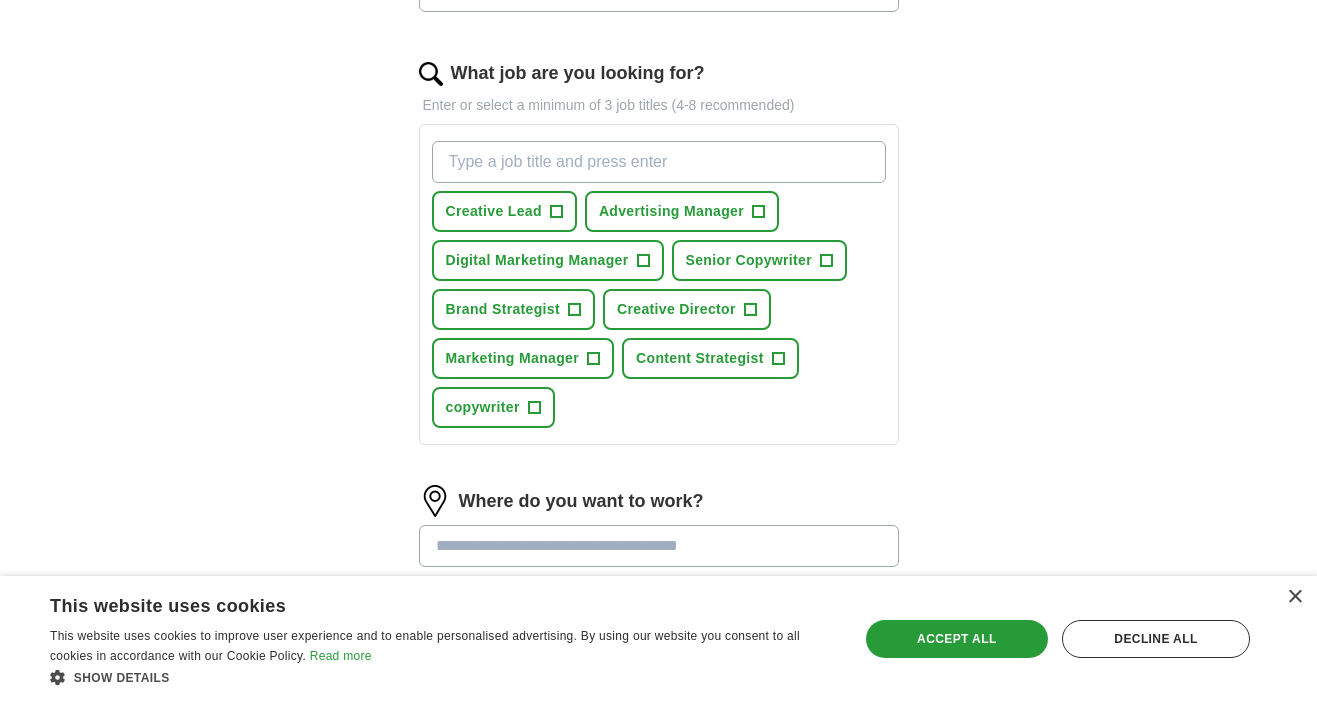 scroll, scrollTop: 633, scrollLeft: 0, axis: vertical 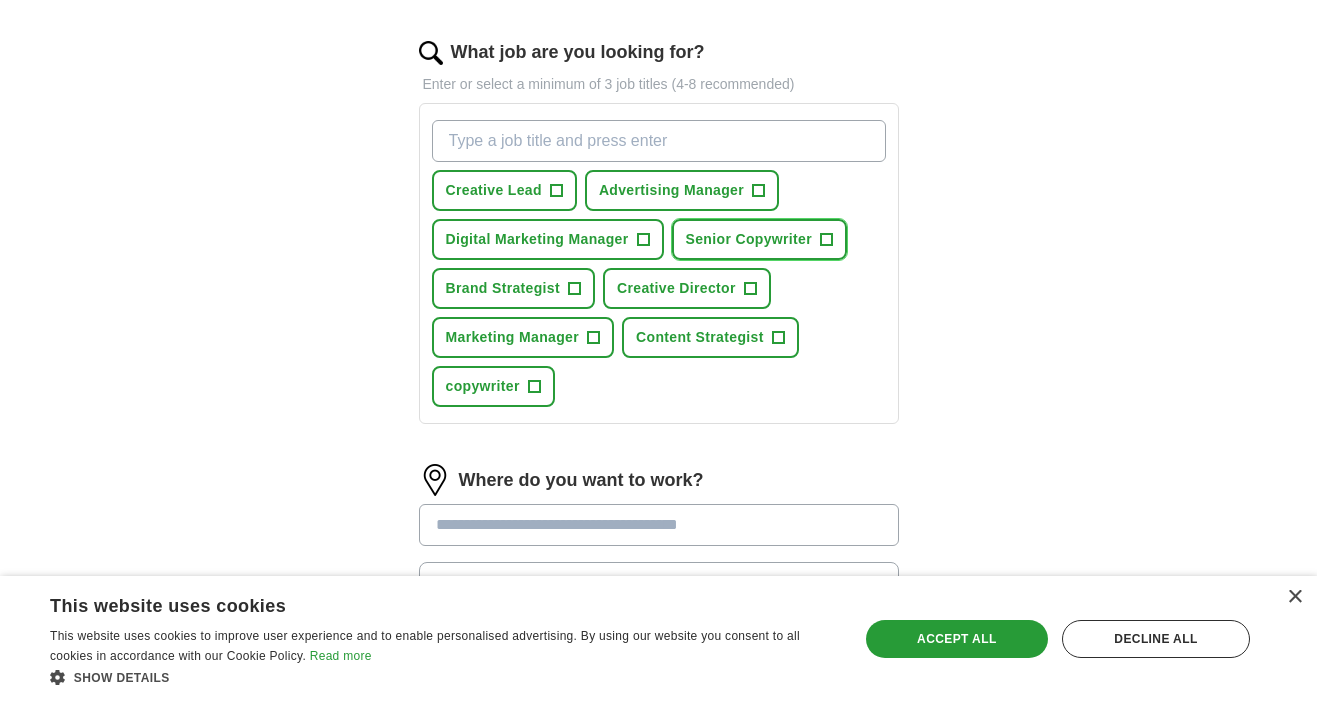 click on "+" at bounding box center [827, 240] 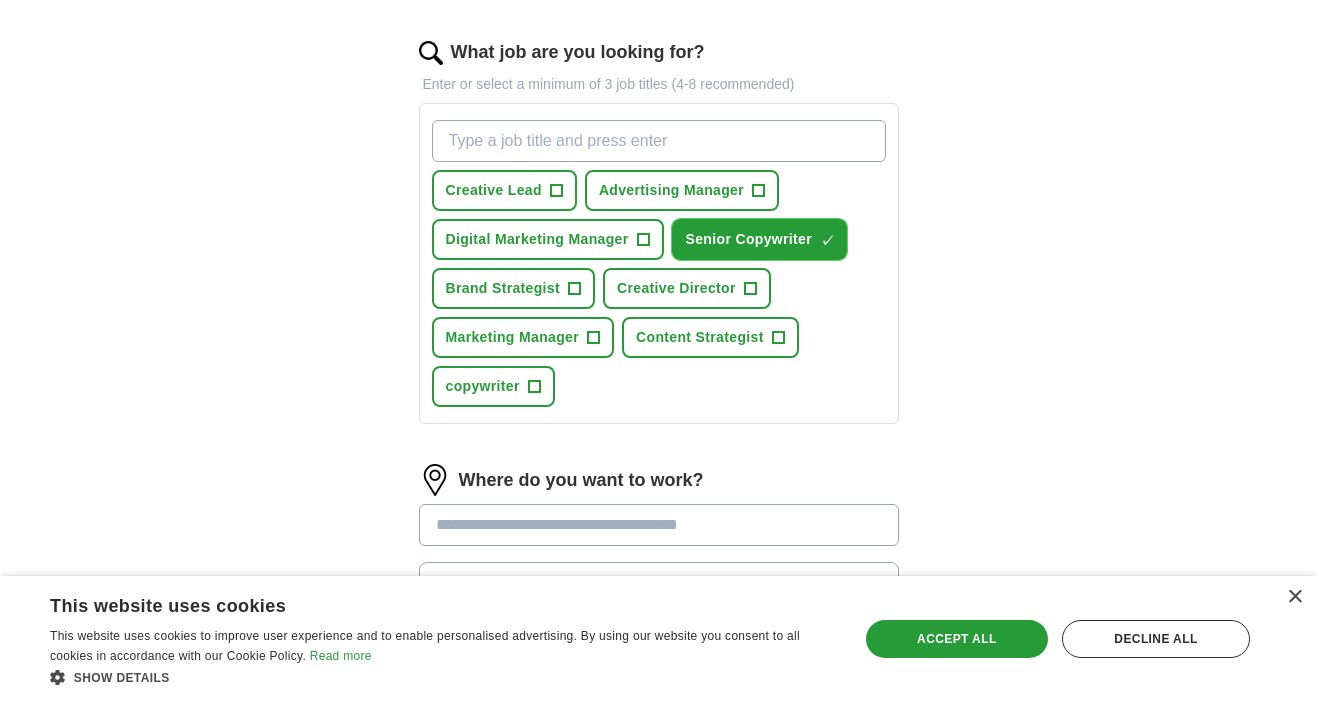 type 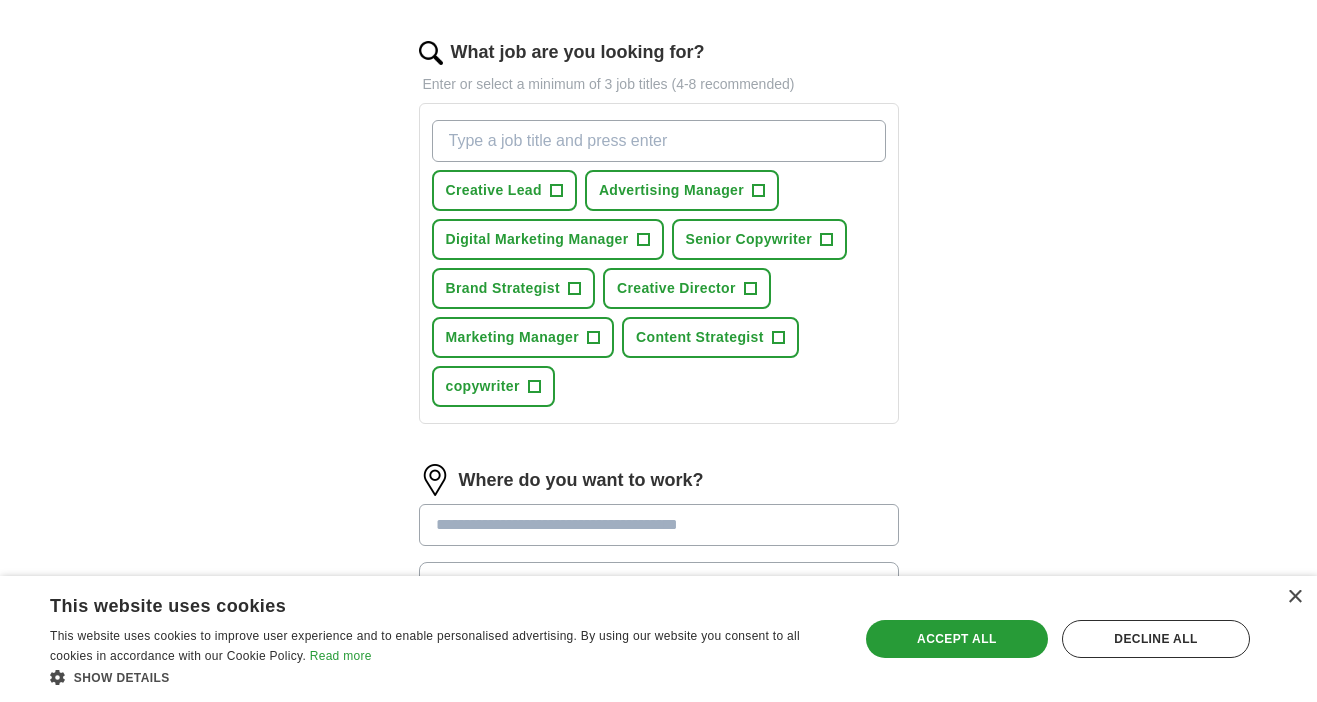 click on "What job are you looking for?" at bounding box center (659, 141) 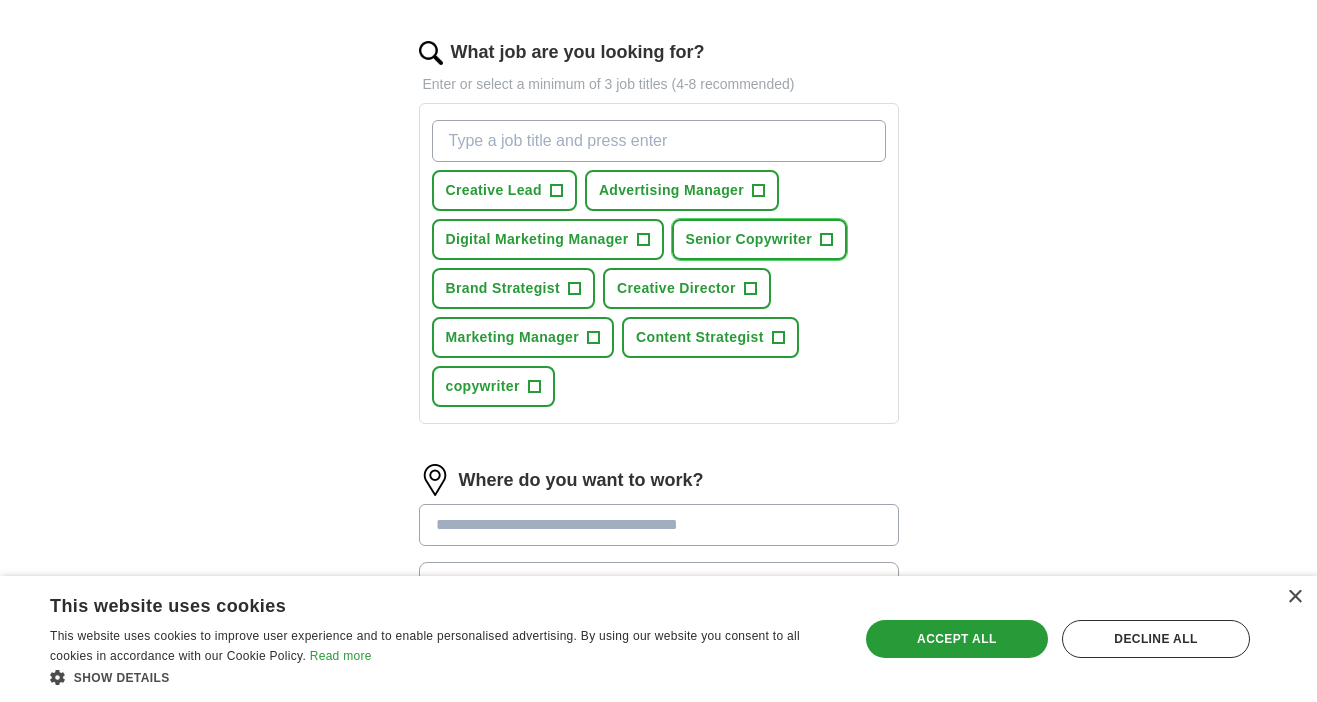 click on "+" at bounding box center [827, 240] 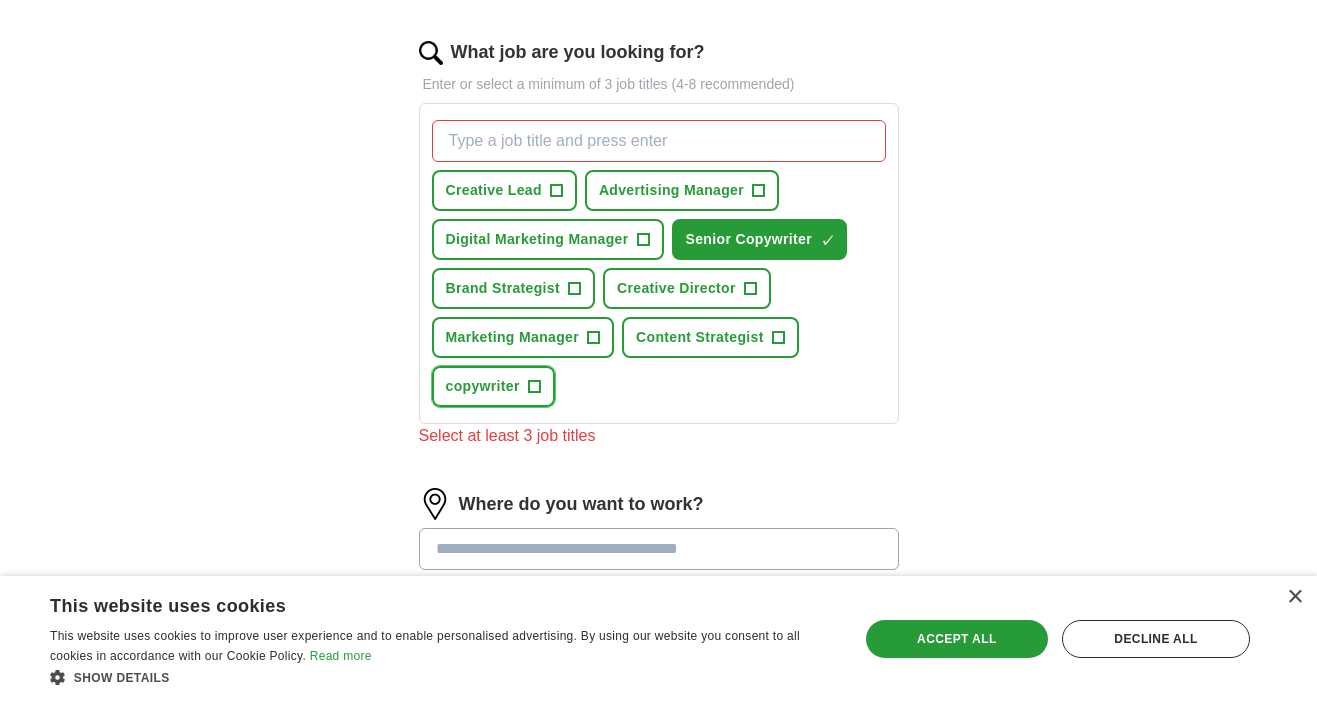 click on "+" at bounding box center (534, 387) 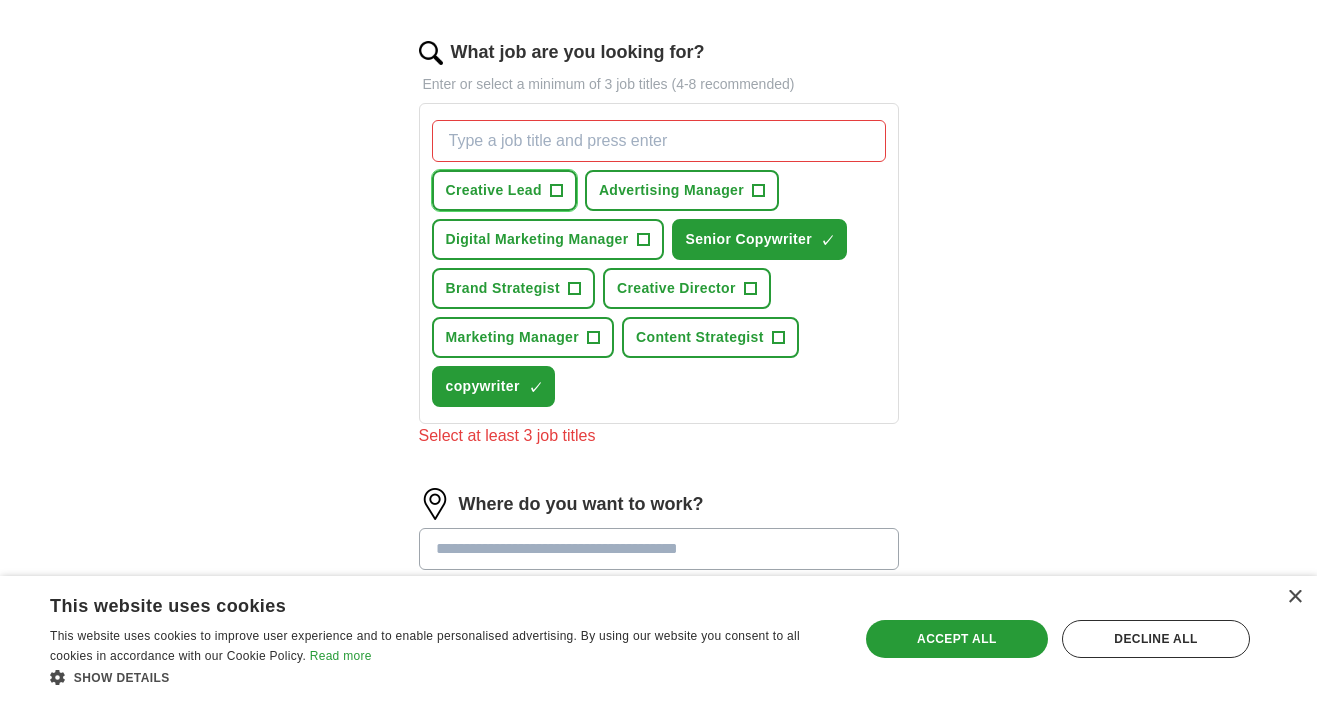 click on "+" at bounding box center [556, 191] 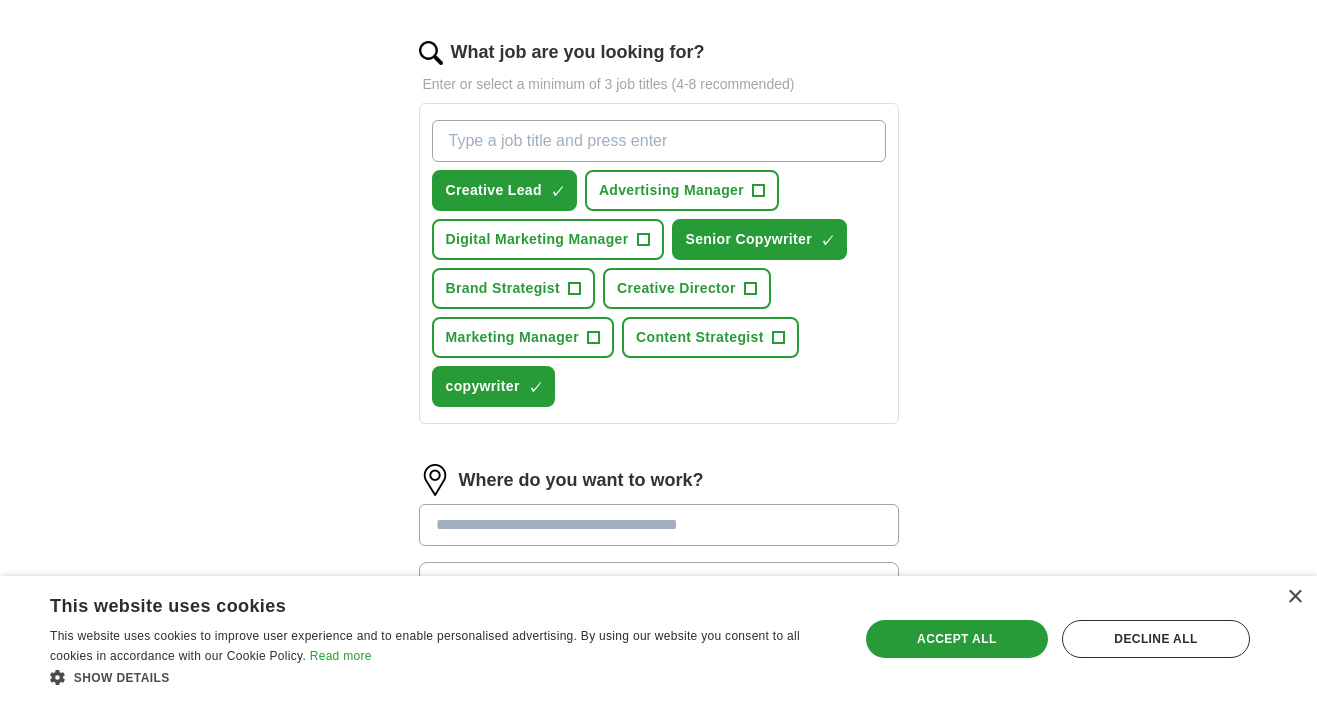 click on "ApplyIQ Let ApplyIQ do the hard work of searching and applying for jobs. Just tell us what you're looking for, and we'll do the rest. Select a resume KCARBONI-Resume25.pdf [DATE], [TIME] Upload a different resume By uploading your resume you agree to our T&Cs and Privacy Notice. First Name ***** Last Name ******* What job are you looking for? Enter or select a minimum of 3 job titles (4-8 recommended) Creative Lead ✓ × Advertising Manager + Digital Marketing Manager + Senior Copywriter ✓ × Brand Strategist + Creative Director + Marketing Manager + Content Strategist + copywriter ✓ × Where do you want to work? 25 mile radius Advanced Start applying for jobs By registering, you consent to us applying to suitable jobs for you" at bounding box center (659, 124) 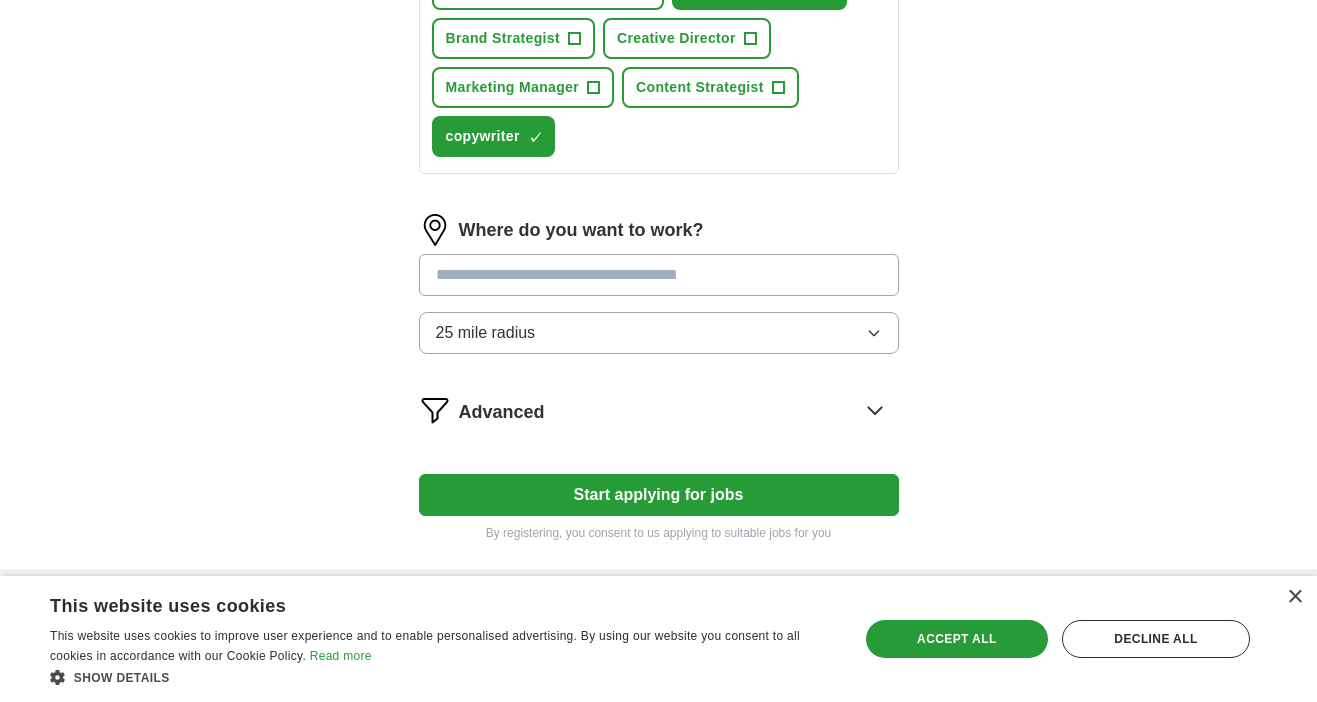 scroll, scrollTop: 953, scrollLeft: 0, axis: vertical 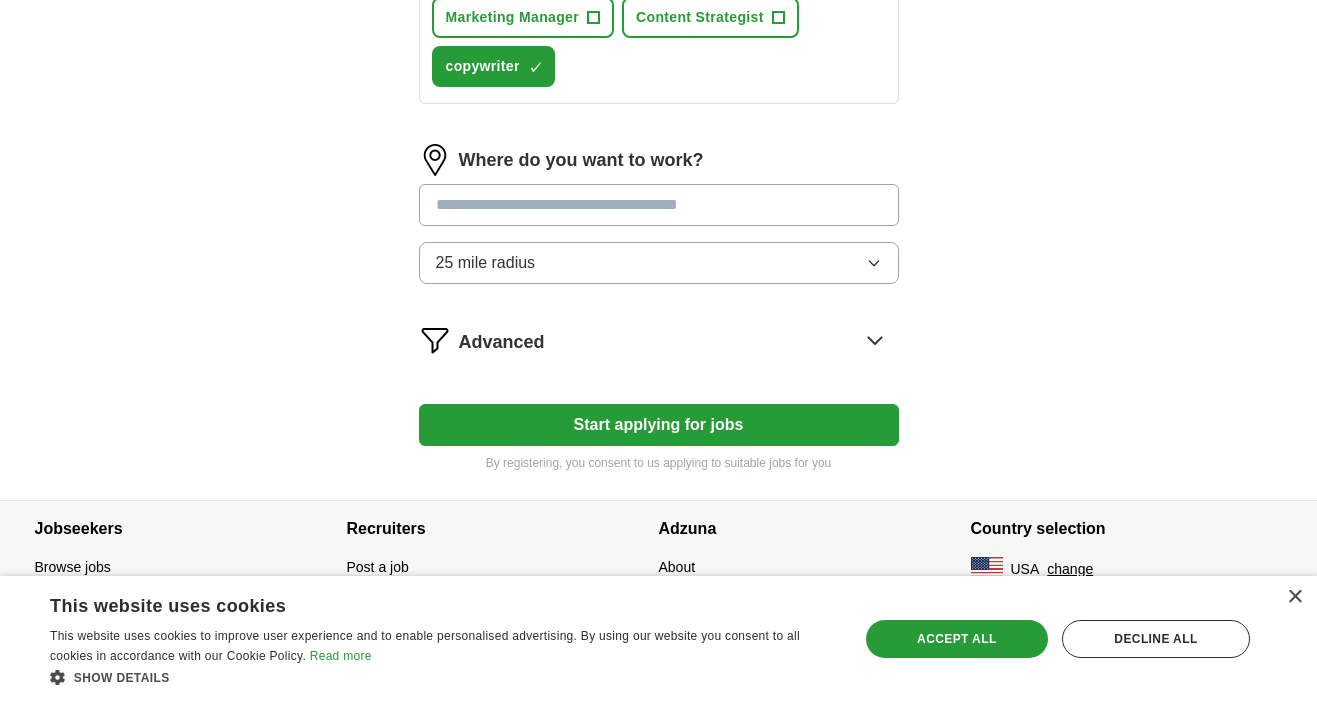 click at bounding box center (659, 205) 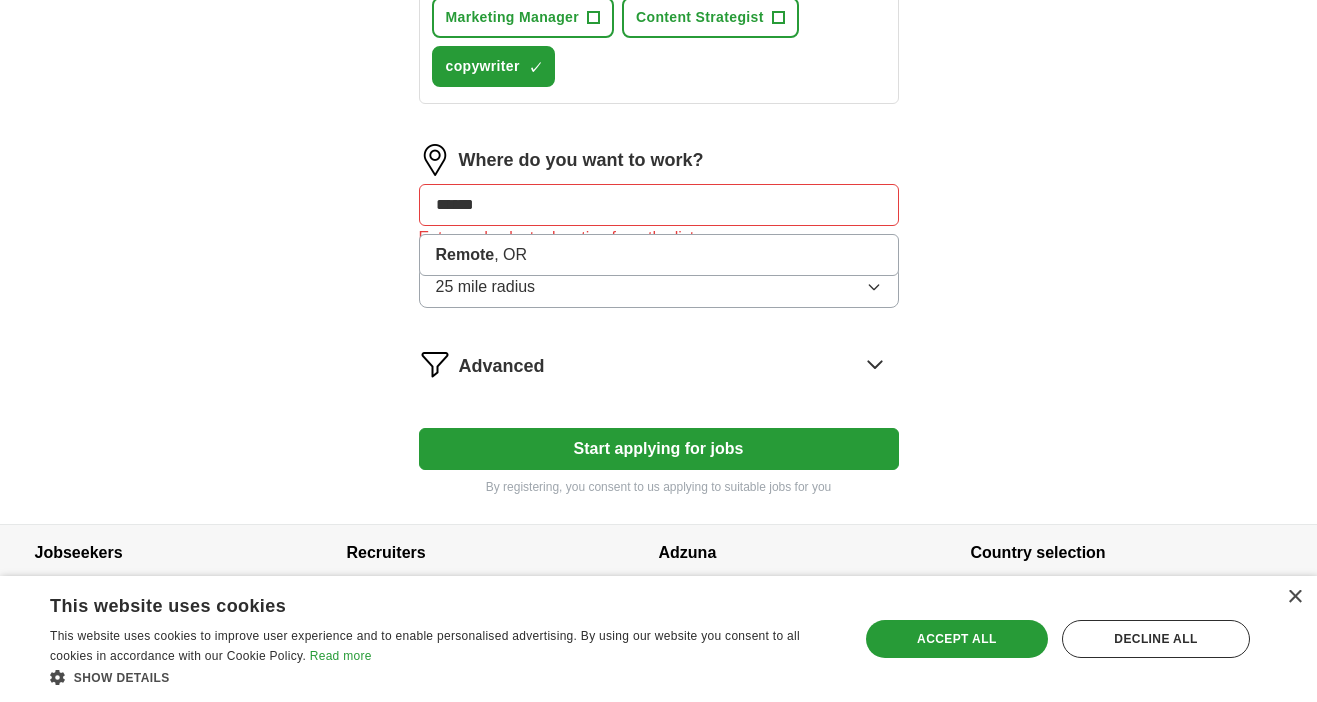 click on "Select a resume KCARBONI-Resume25.pdf [DATE], [TIME] Upload a different resume By uploading your resume you agree to our T&Cs and Privacy Notice. First Name ***** Last Name ******* What job are you looking for? Enter or select a minimum of 3 job titles (4-8 recommended) Creative Lead ✓ × Advertising Manager + Digital Marketing Manager + Senior Copywriter ✓ × Brand Strategist + Creative Director + Marketing Manager + Content Strategist + copywriter ✓ × Where do you want to work? ****** Remote , [STATE] Enter and select a location from the list 25 mile radius Advanced Start applying for jobs By registering, you consent to us applying to suitable jobs for you" at bounding box center (659, -92) 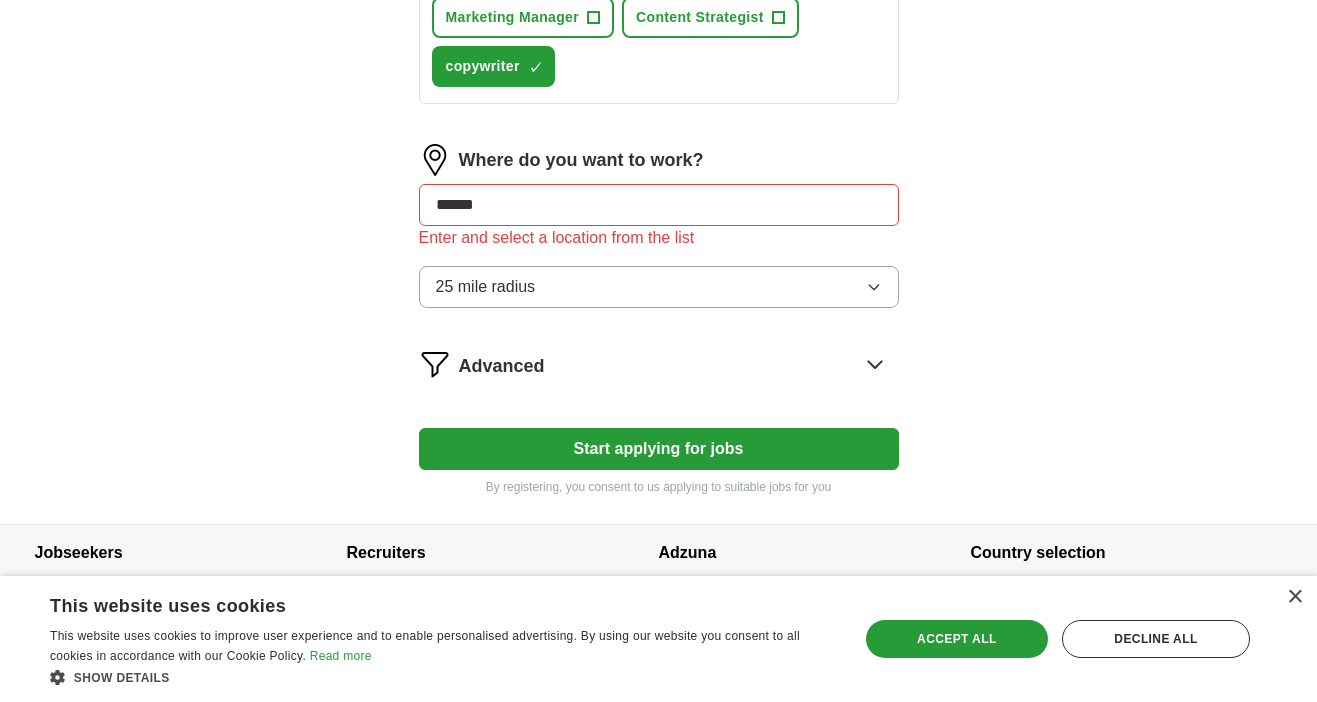 click on "******" at bounding box center [659, 205] 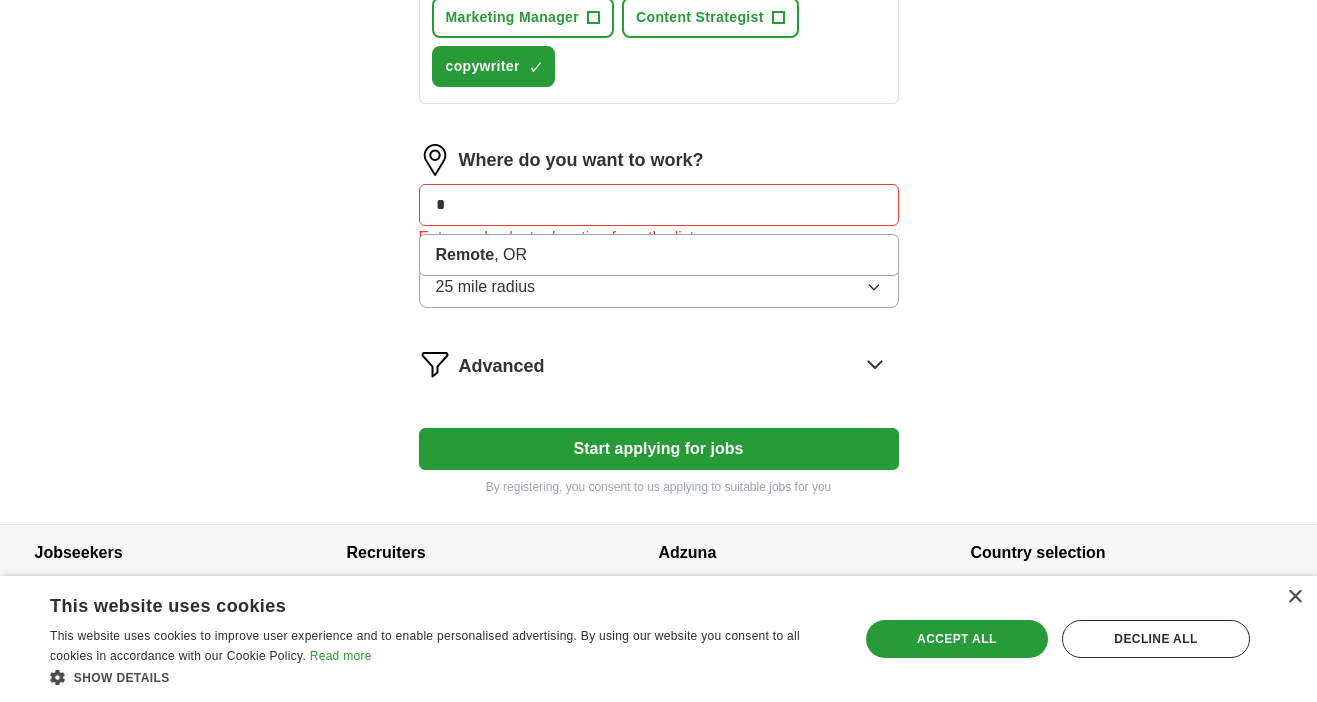 type on "*" 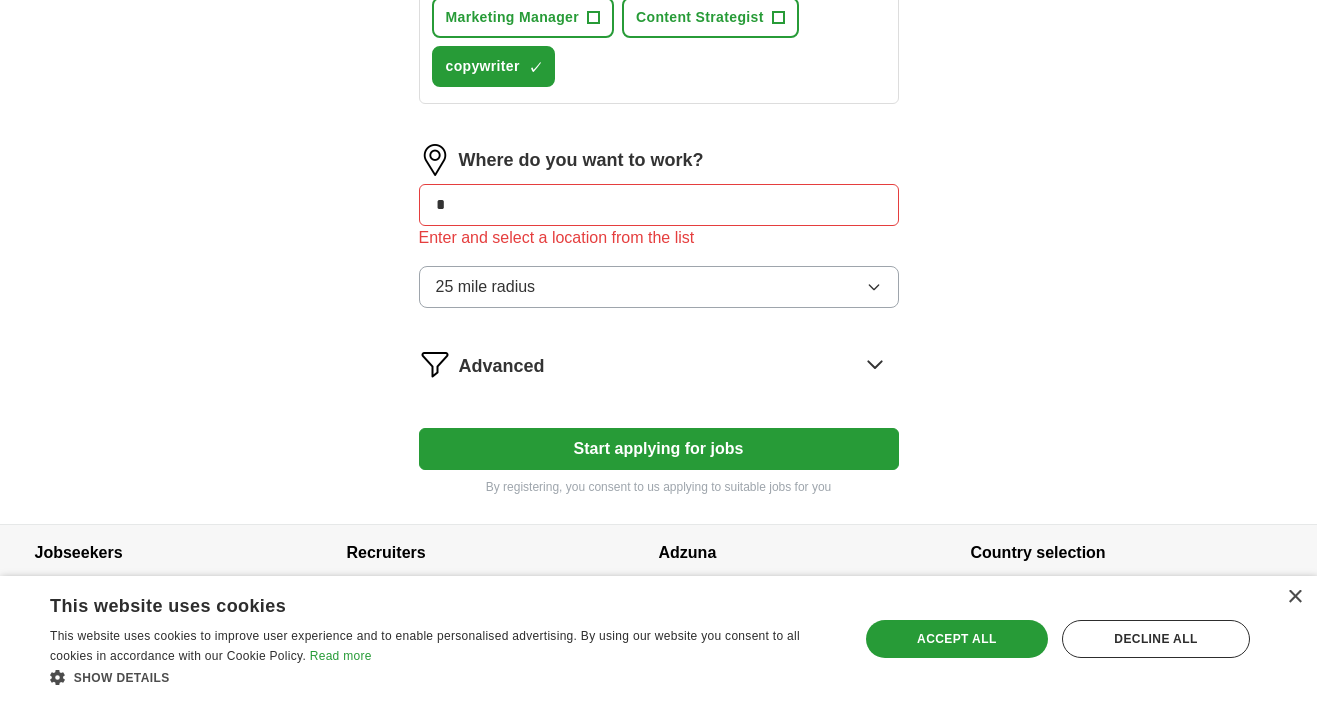 type on "**" 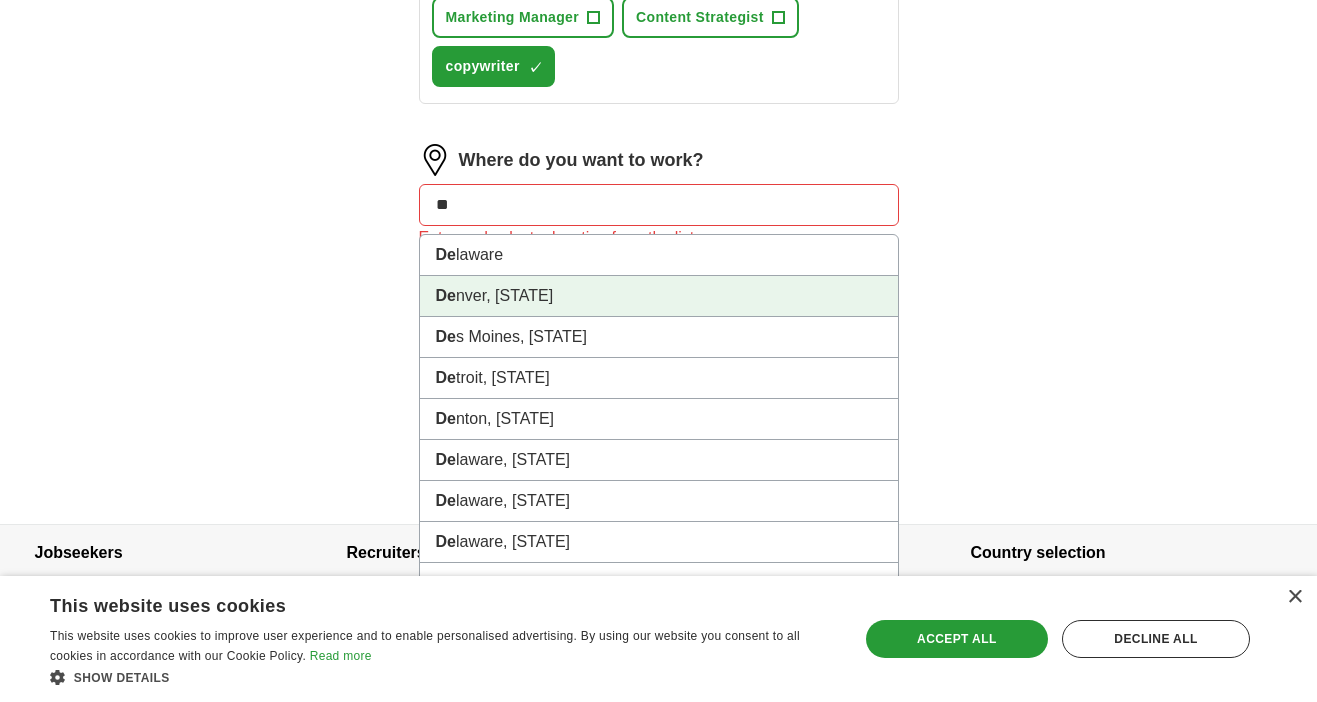 click on "De nver, [STATE]" at bounding box center [659, 296] 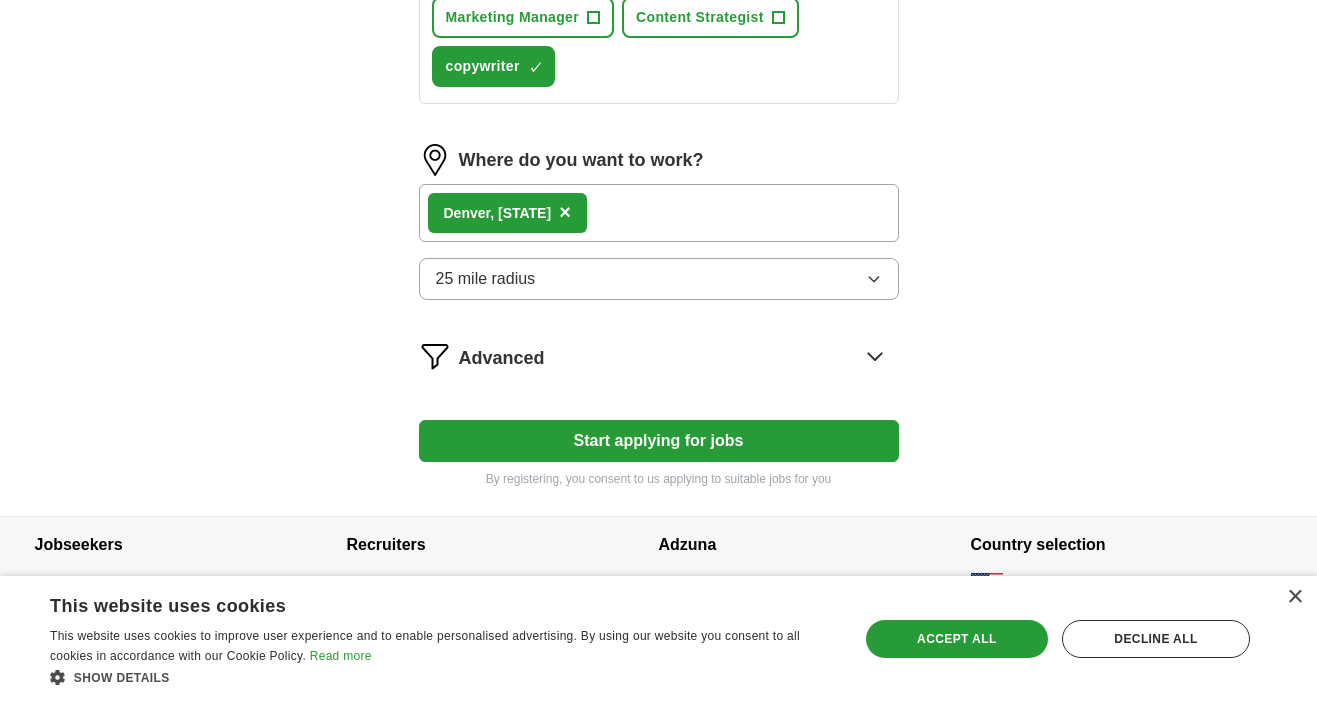 click on "Denver, [STATE] ×" at bounding box center [659, 213] 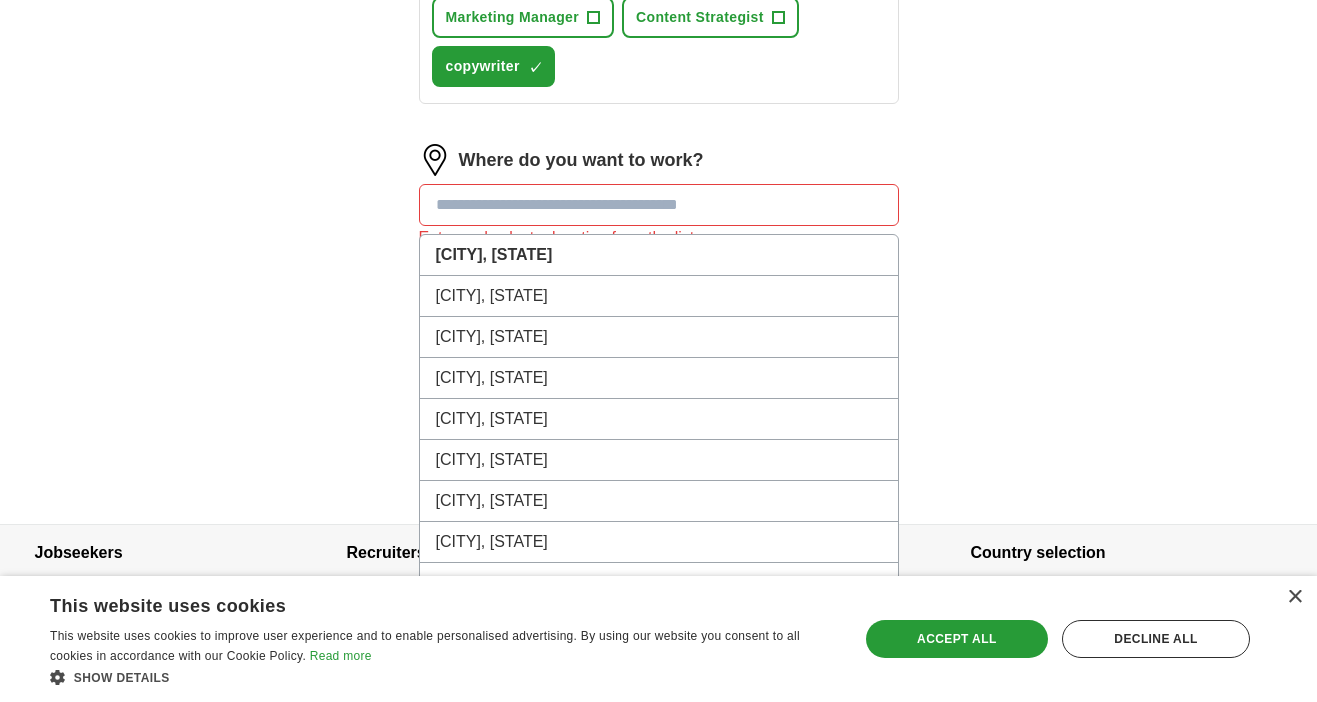 click at bounding box center [659, 205] 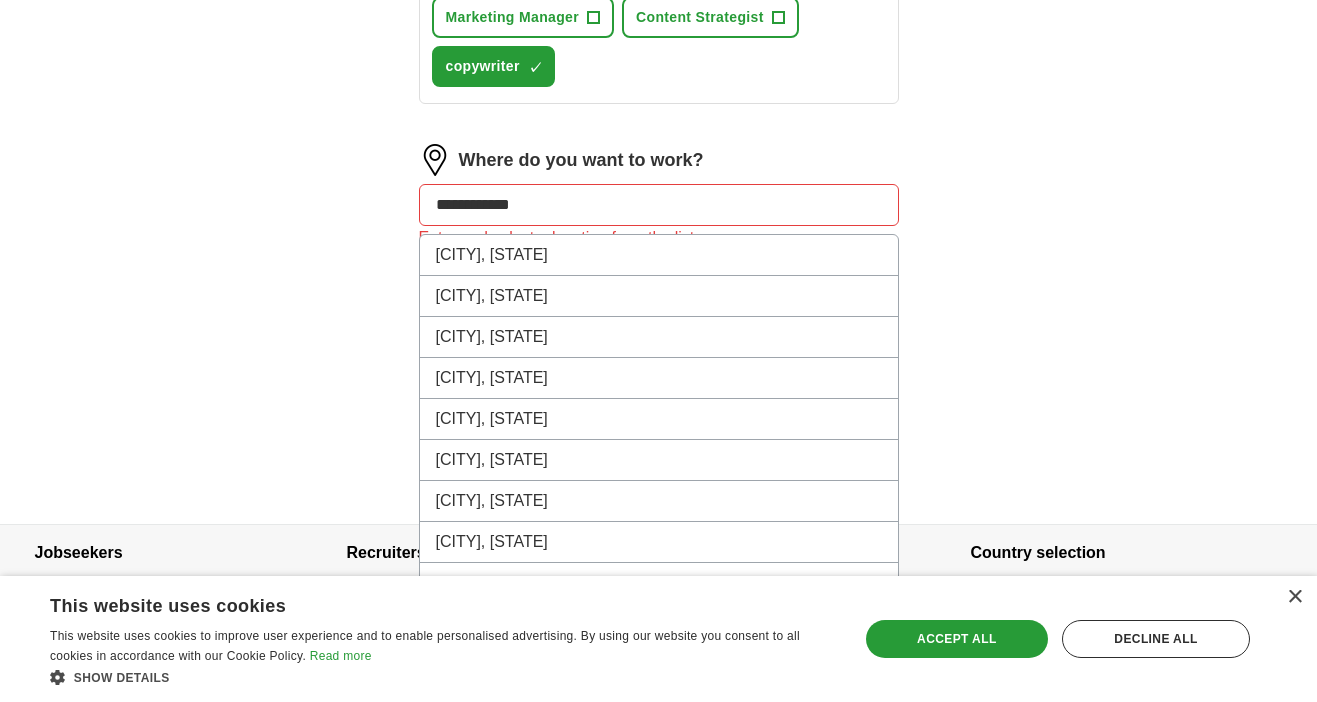 click on "**********" at bounding box center (659, -184) 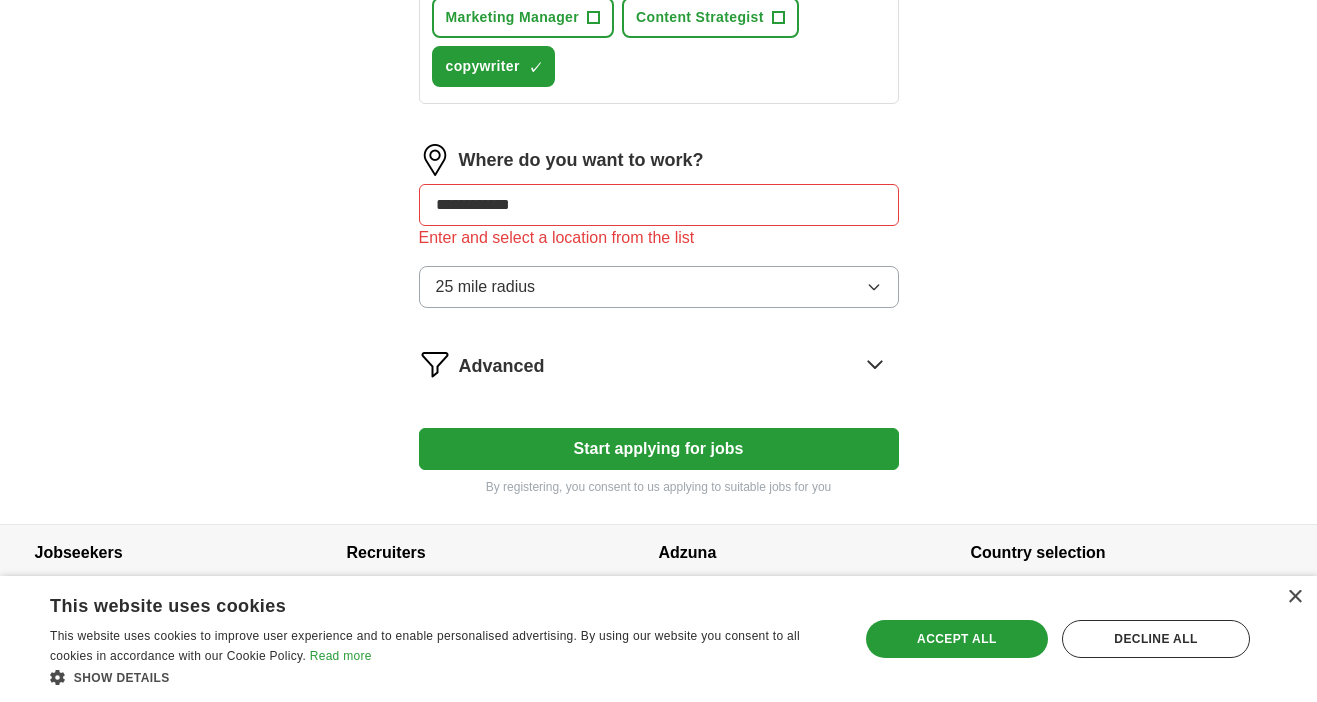 click on "**********" at bounding box center [659, 205] 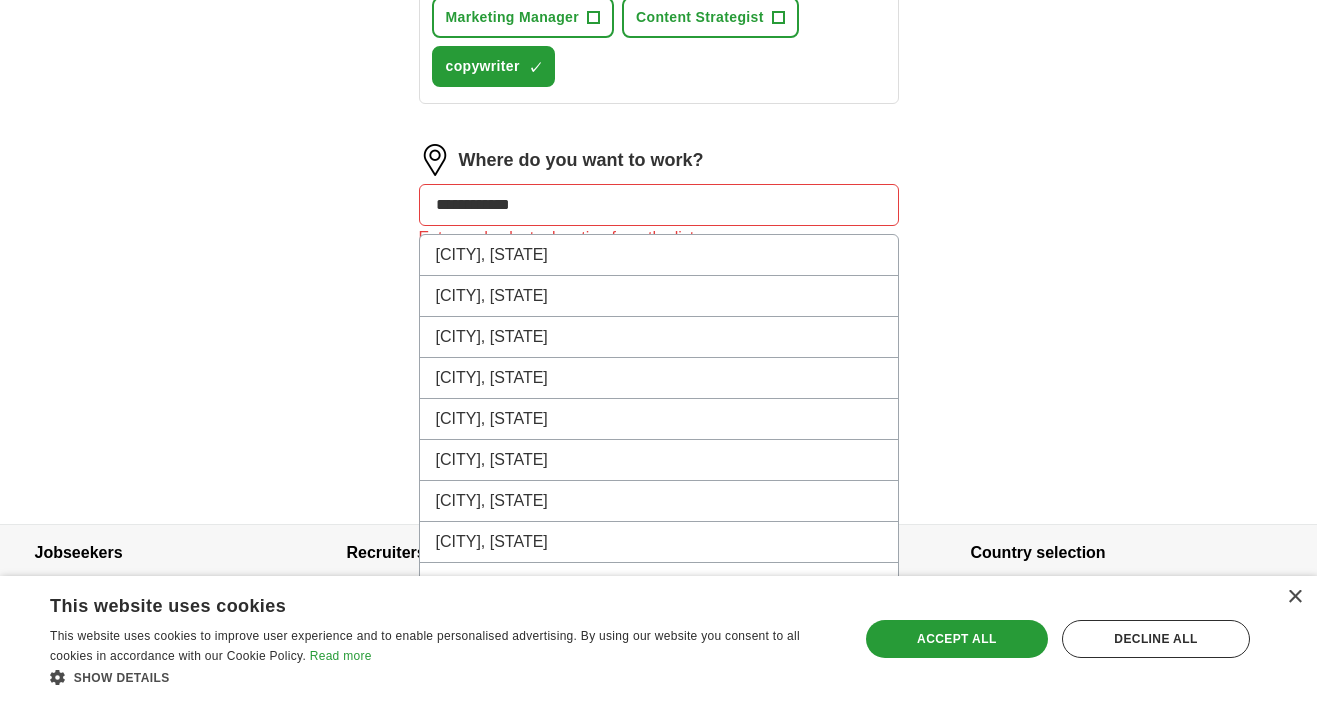drag, startPoint x: 543, startPoint y: 197, endPoint x: 429, endPoint y: 193, distance: 114.07015 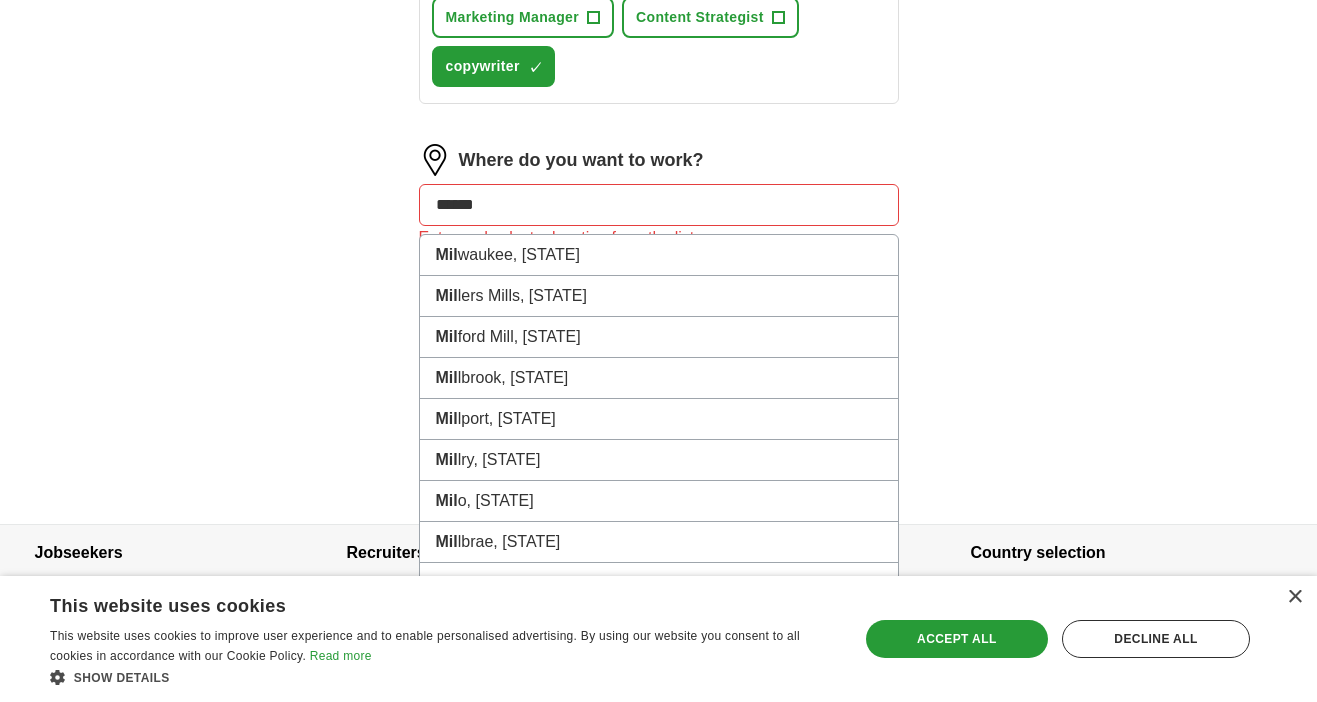type on "*******" 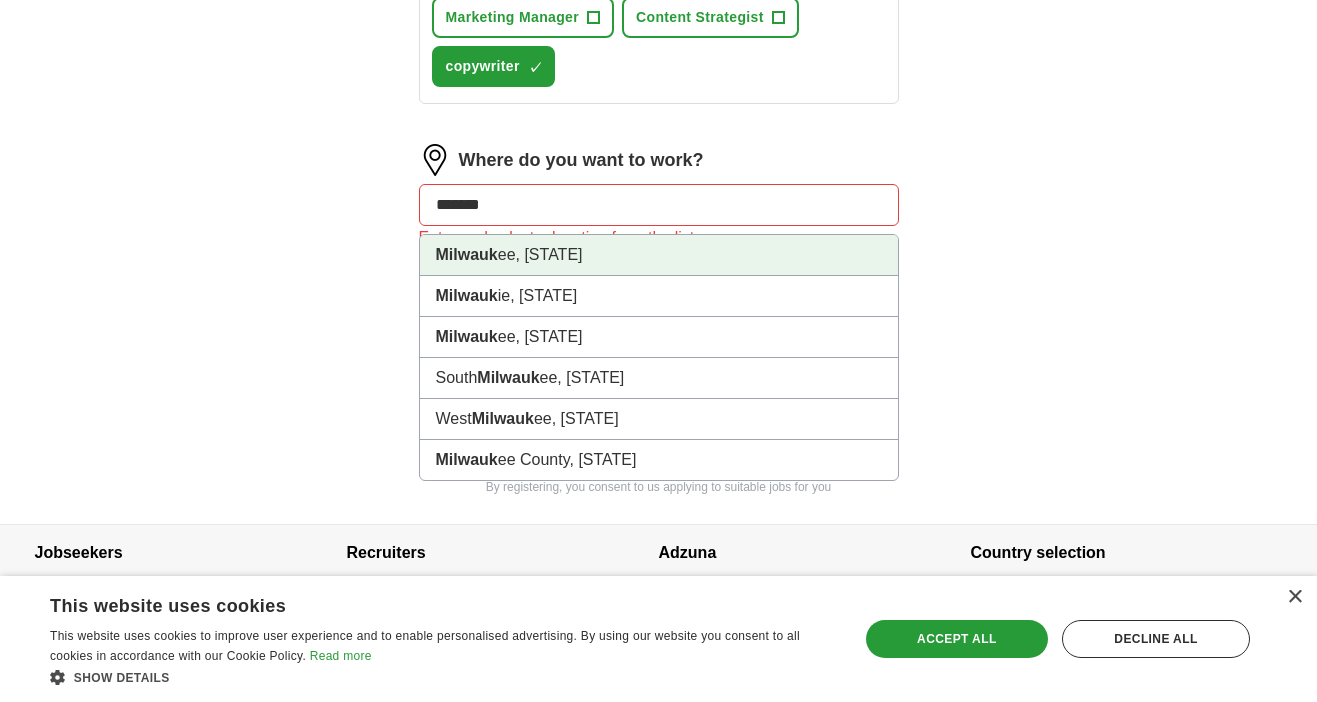 click on "Milwauk" at bounding box center [467, 254] 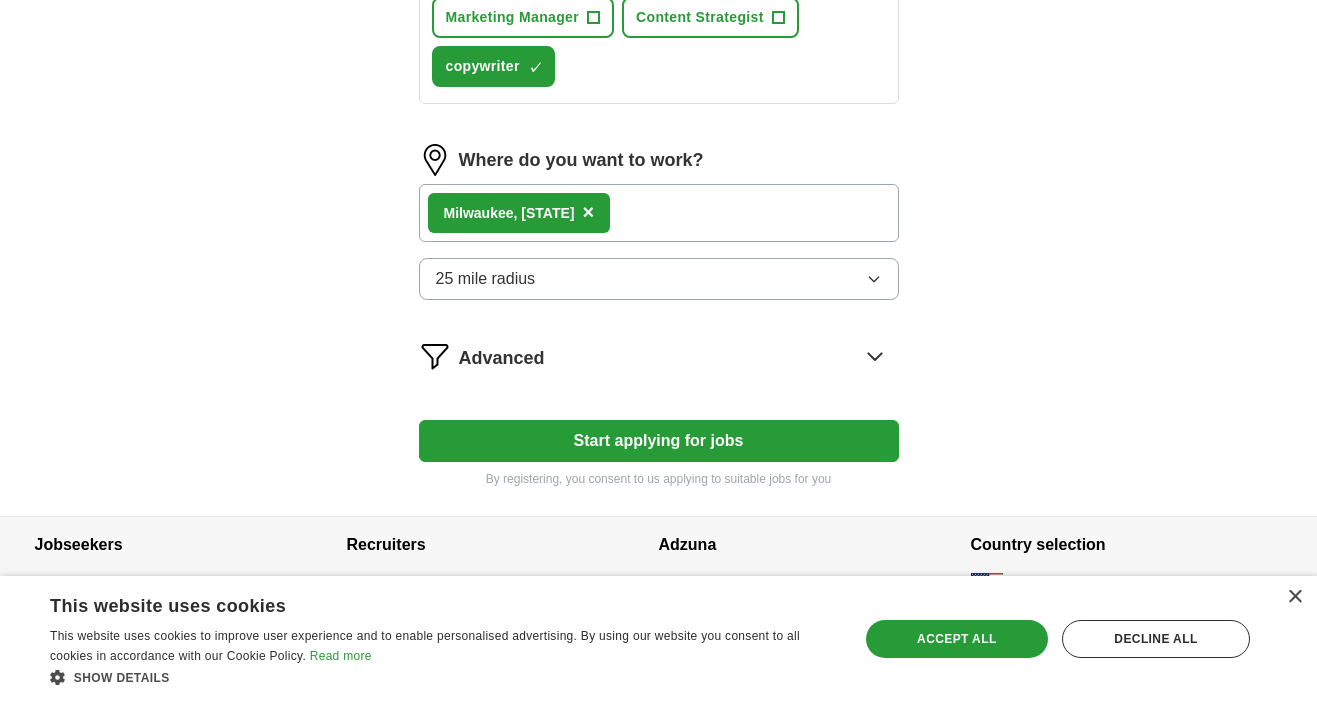 click 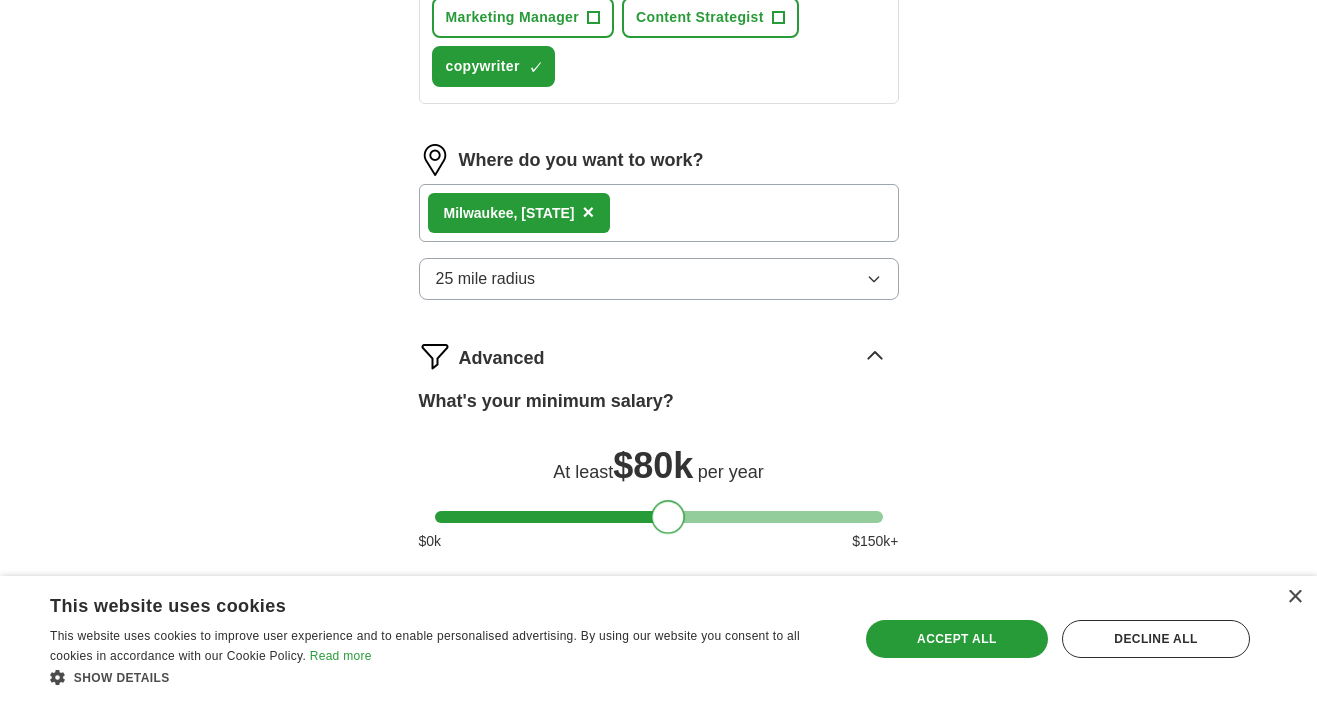 drag, startPoint x: 452, startPoint y: 514, endPoint x: 673, endPoint y: 499, distance: 221.50847 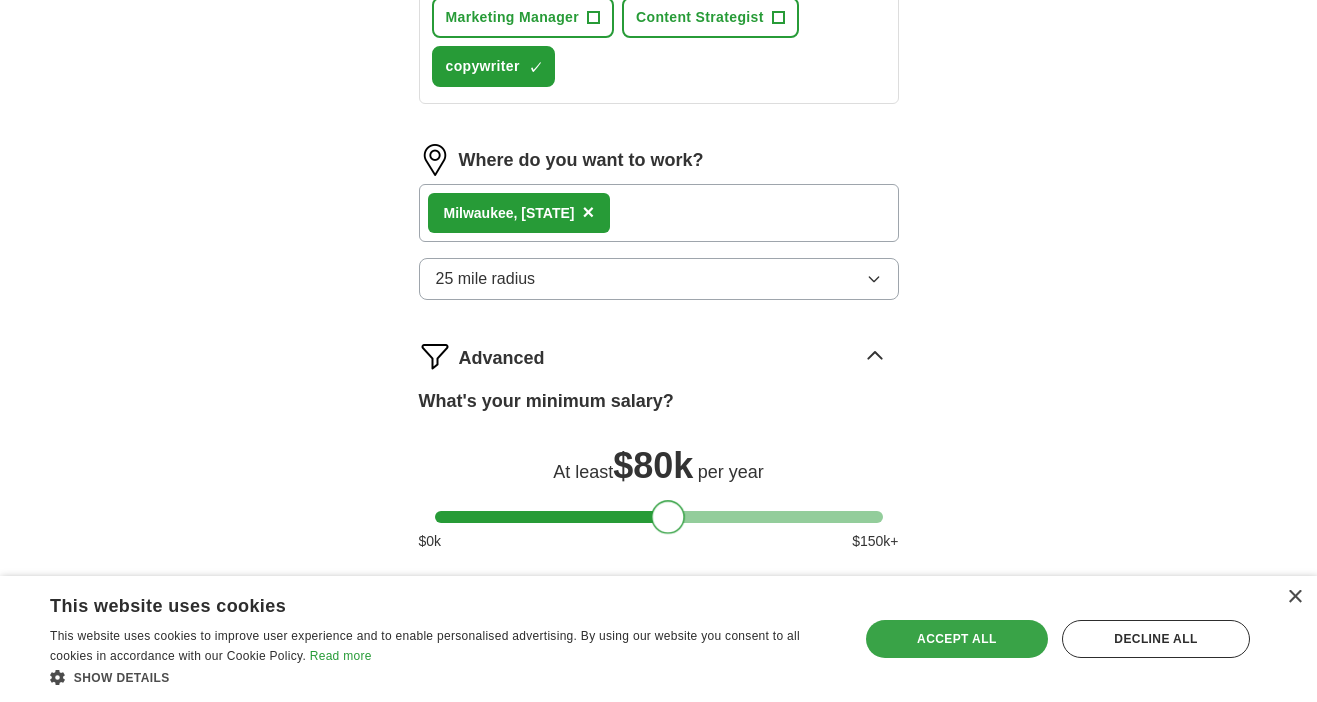 click on "Accept all" at bounding box center (957, 639) 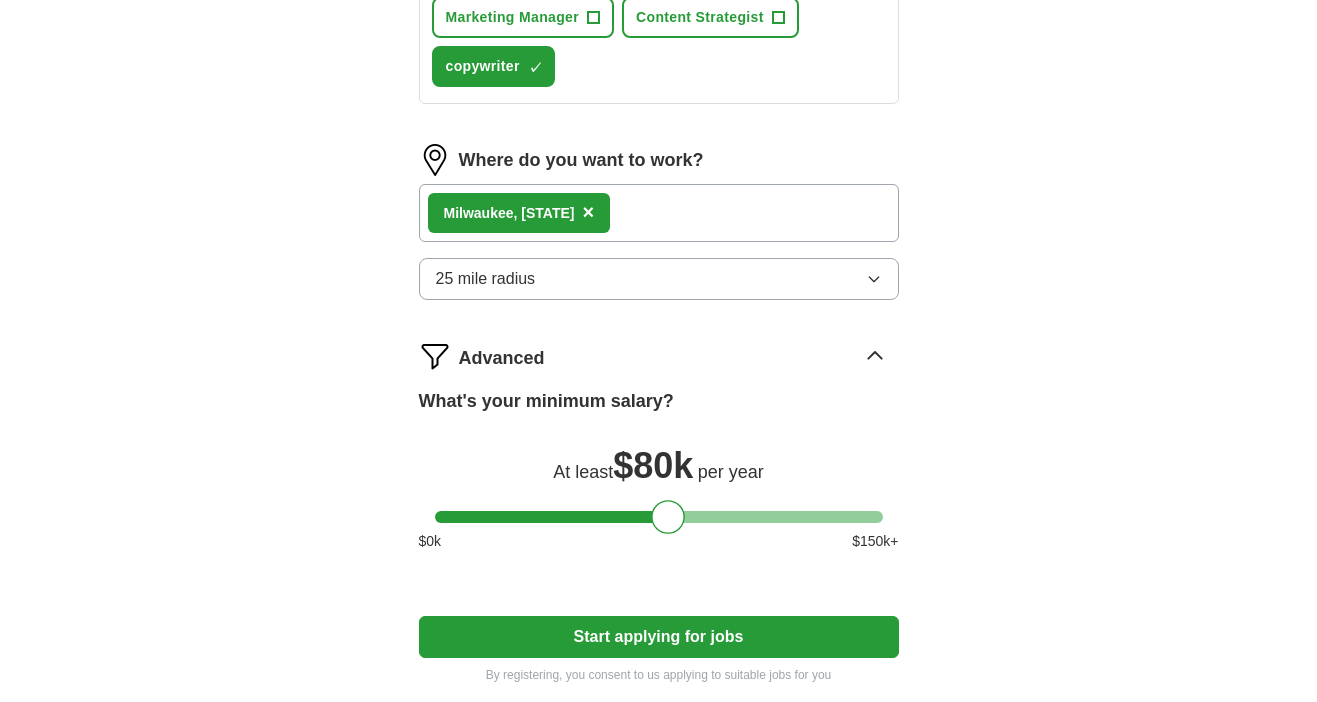 click on "ApplyIQ Let ApplyIQ do the hard work of searching and applying for jobs. Just tell us what you're looking for, and we'll do the rest. Select a resume KCARBONI-Resume25.pdf [DATE], [TIME] Upload a different resume By uploading your resume you agree to our T&Cs and Privacy Notice. First Name ***** Last Name ******* What job are you looking for? Enter or select a minimum of 3 job titles (4-8 recommended) Creative Lead ✓ × Advertising Manager + Digital Marketing Manager + Senior Copywriter ✓ × Brand Strategist + Creative Director + Marketing Manager + Content Strategist + copywriter ✓ × Where do you want to work? Milwauk ee, [STATE] × 25 mile radius Advanced What's your minimum salary? At least $ 80k per year $ 0 k $ 150 k+ Start applying for jobs By registering, you consent to us applying to suitable jobs for you" at bounding box center (659, -90) 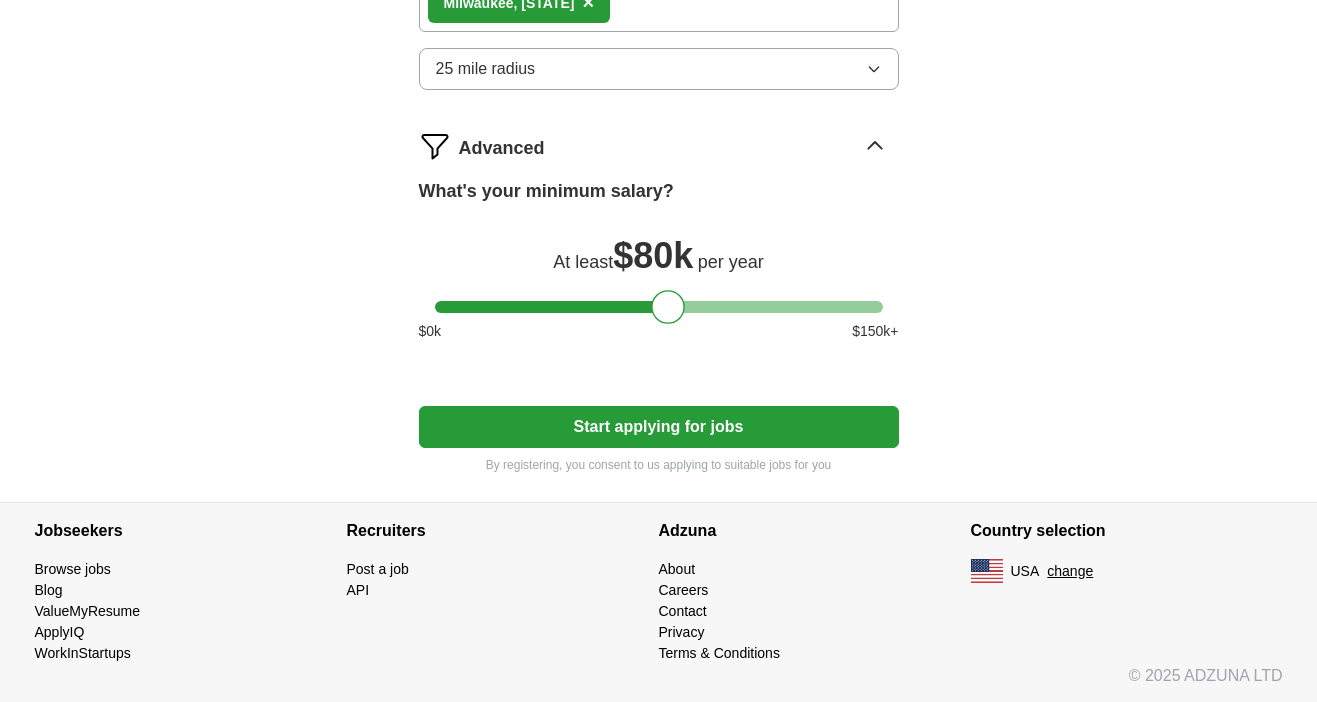 scroll, scrollTop: 1165, scrollLeft: 0, axis: vertical 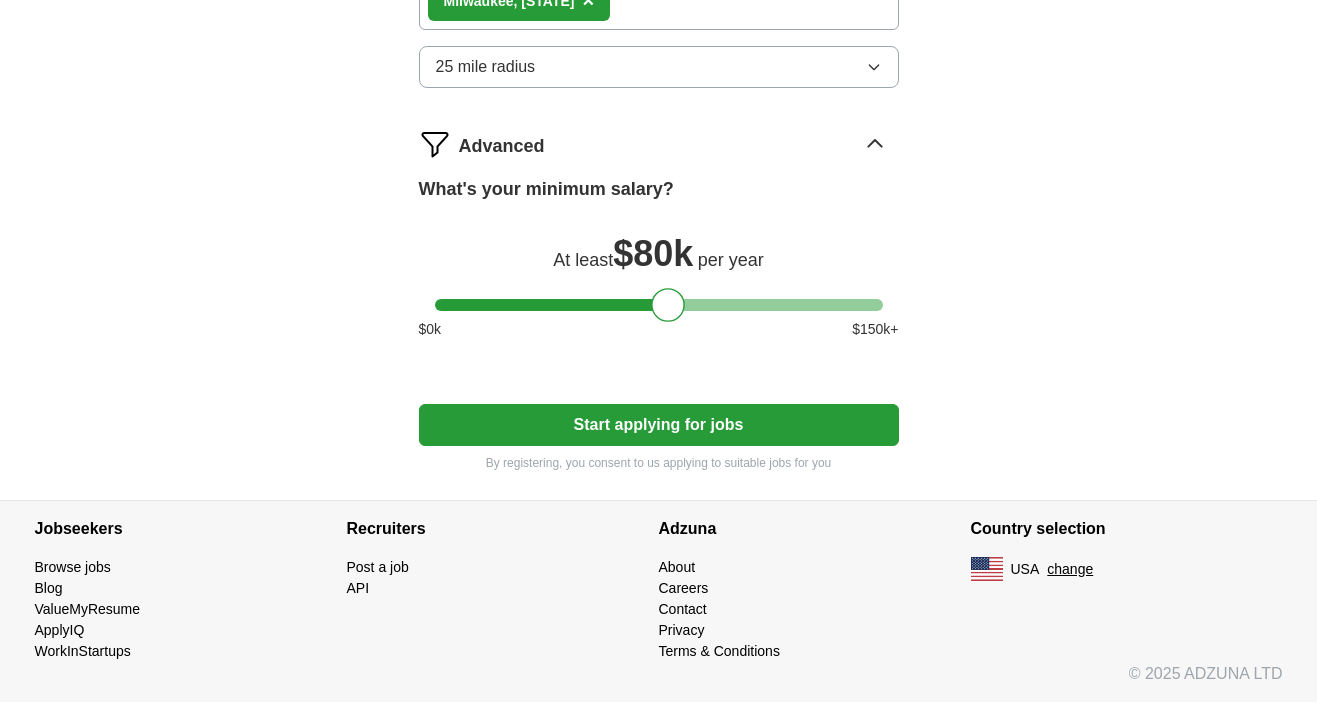 click on "Start applying for jobs" at bounding box center [659, 425] 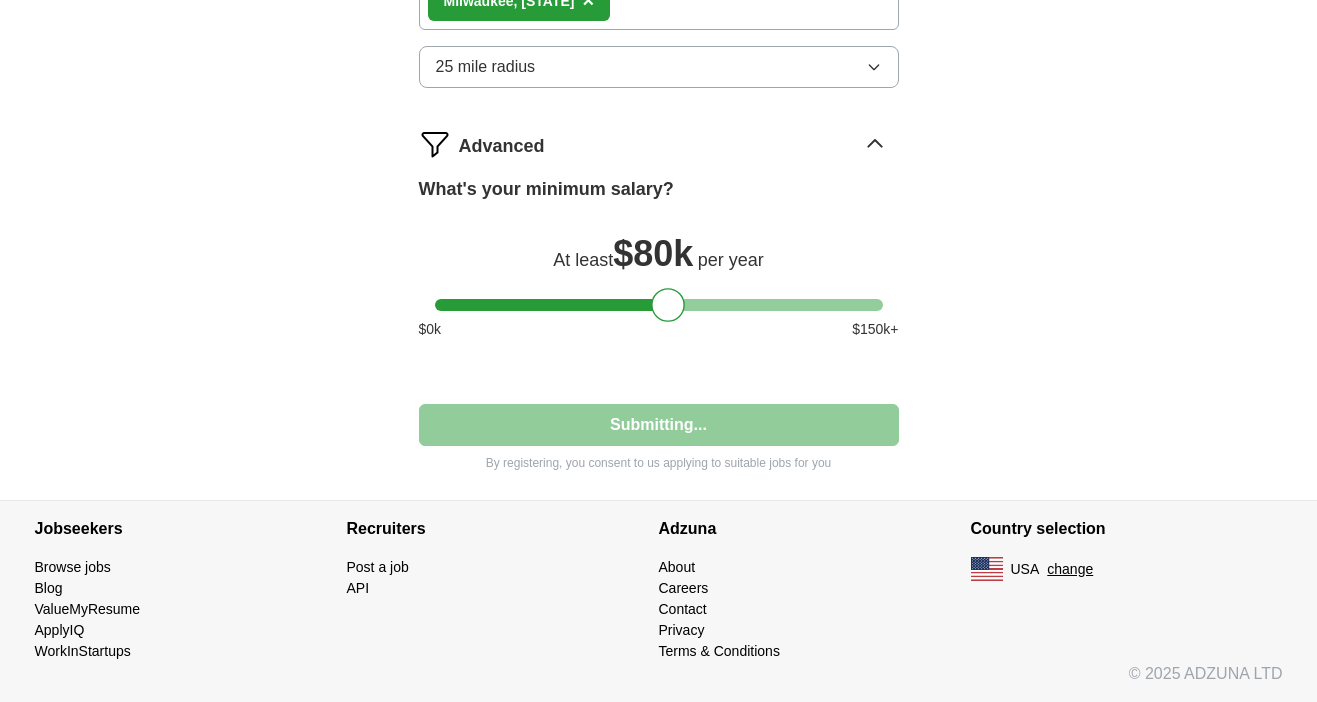 select on "**" 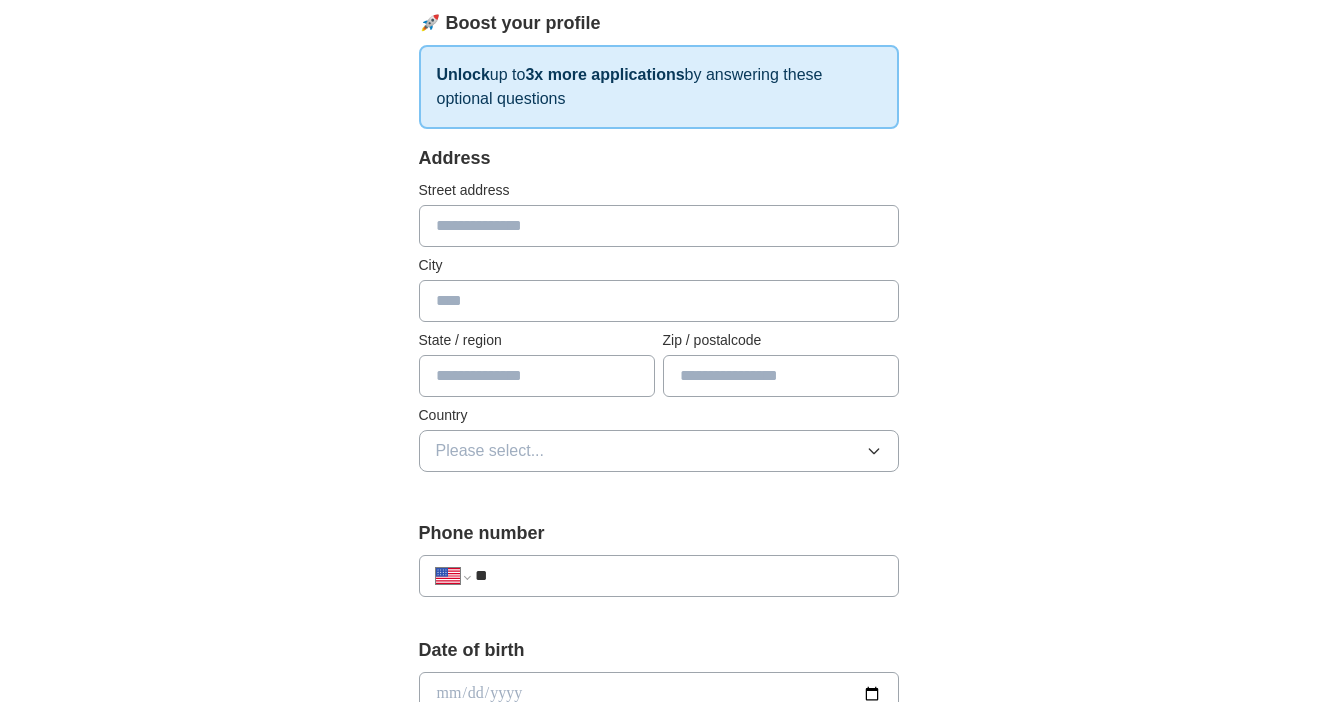 scroll, scrollTop: 320, scrollLeft: 0, axis: vertical 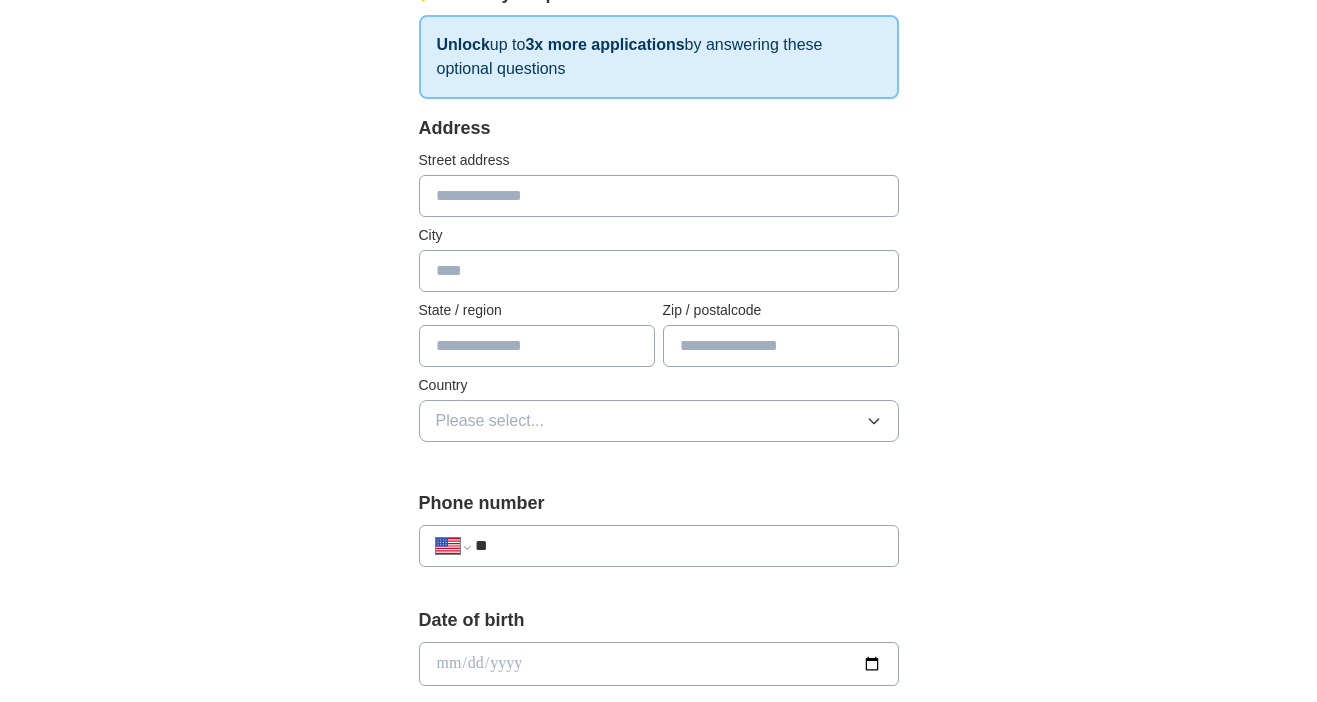 click at bounding box center [659, 196] 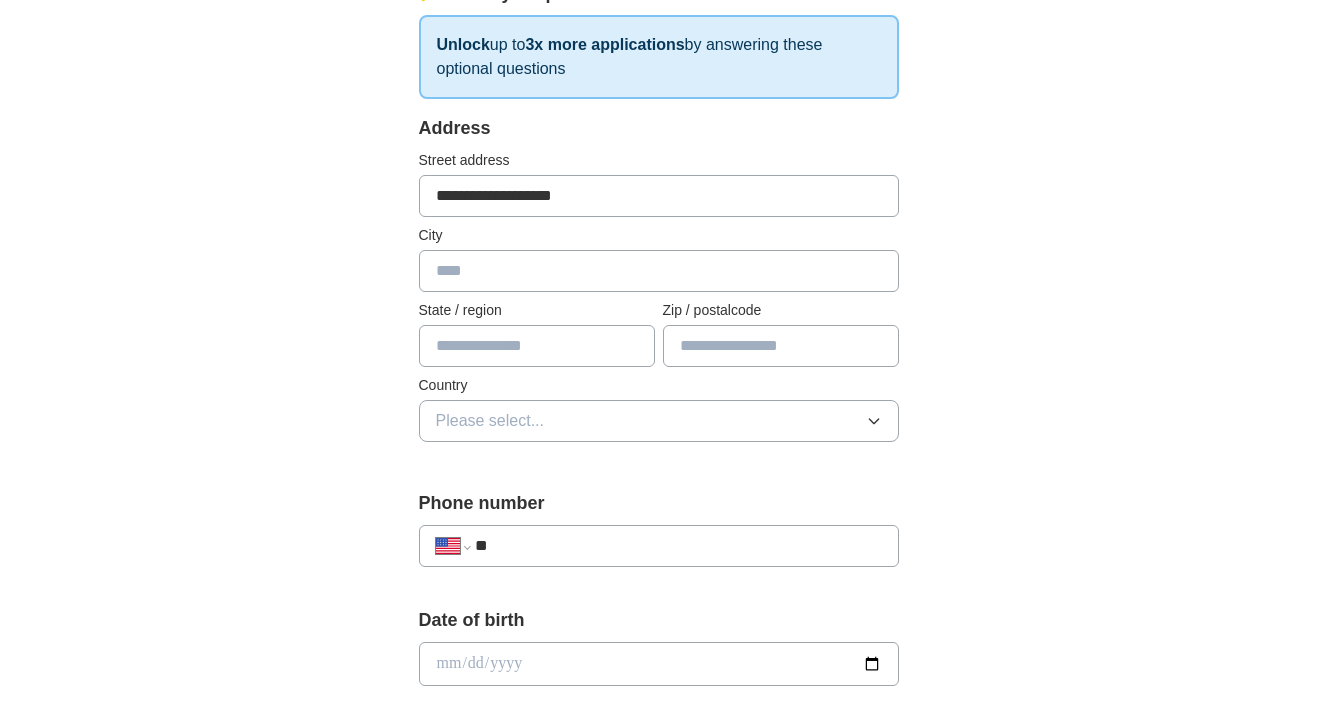 type on "********" 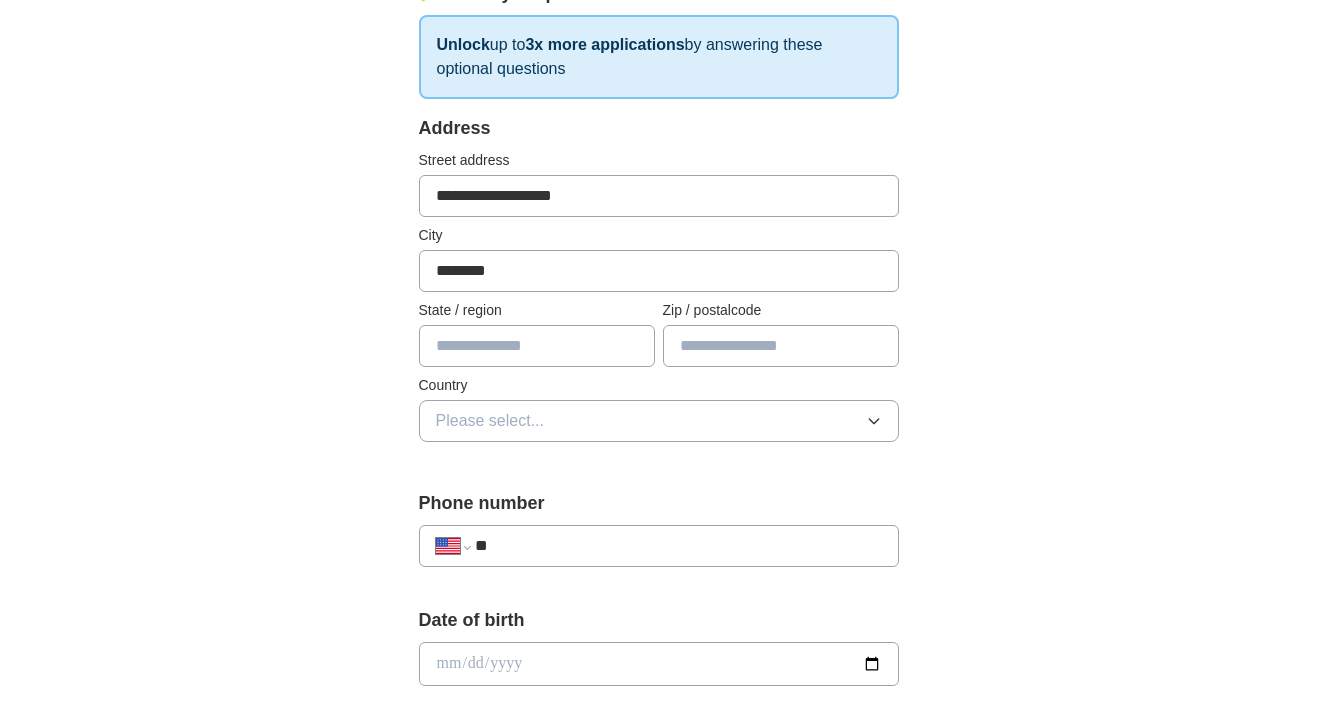 type on "**" 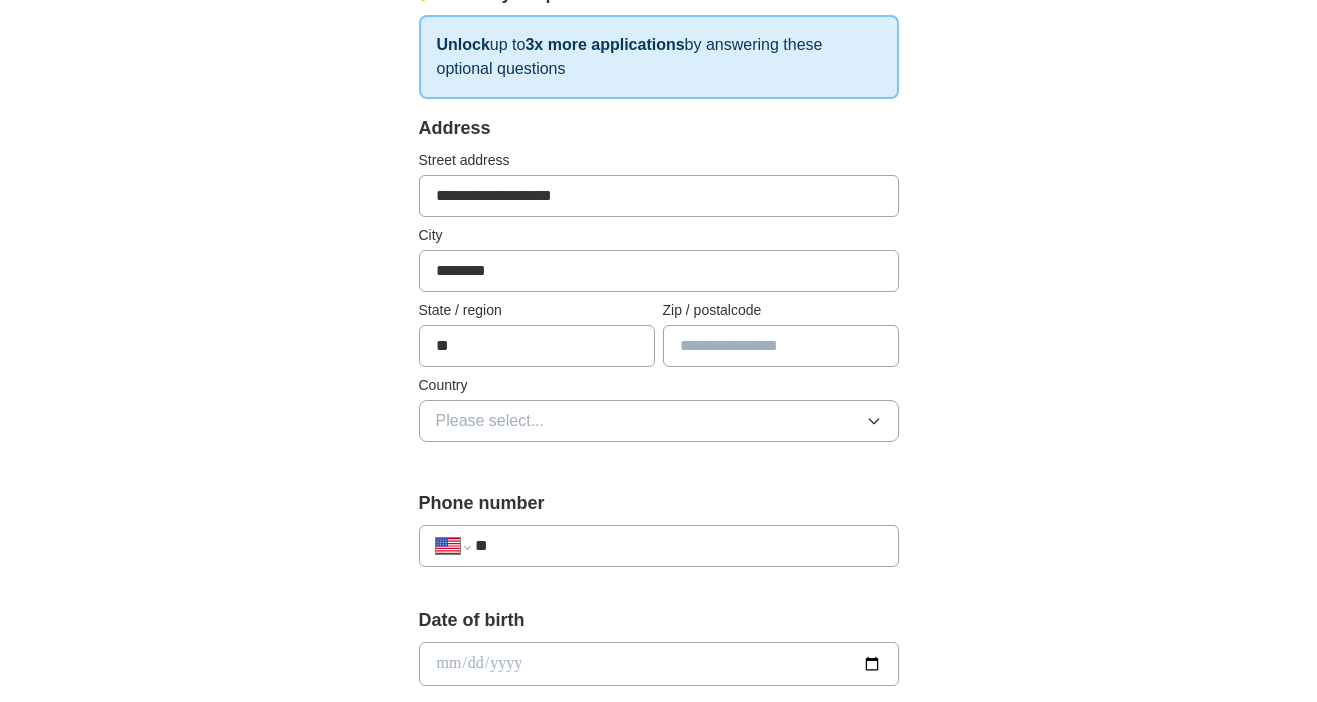 type on "*****" 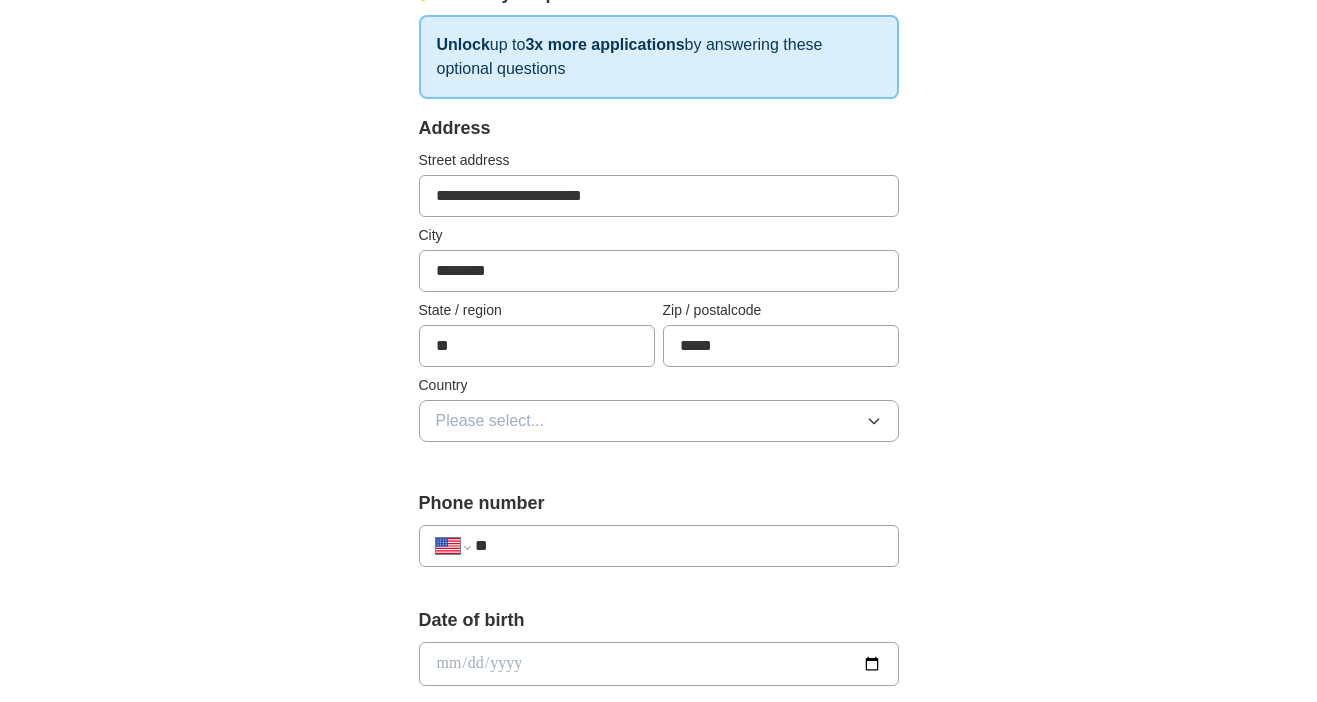 type on "**********" 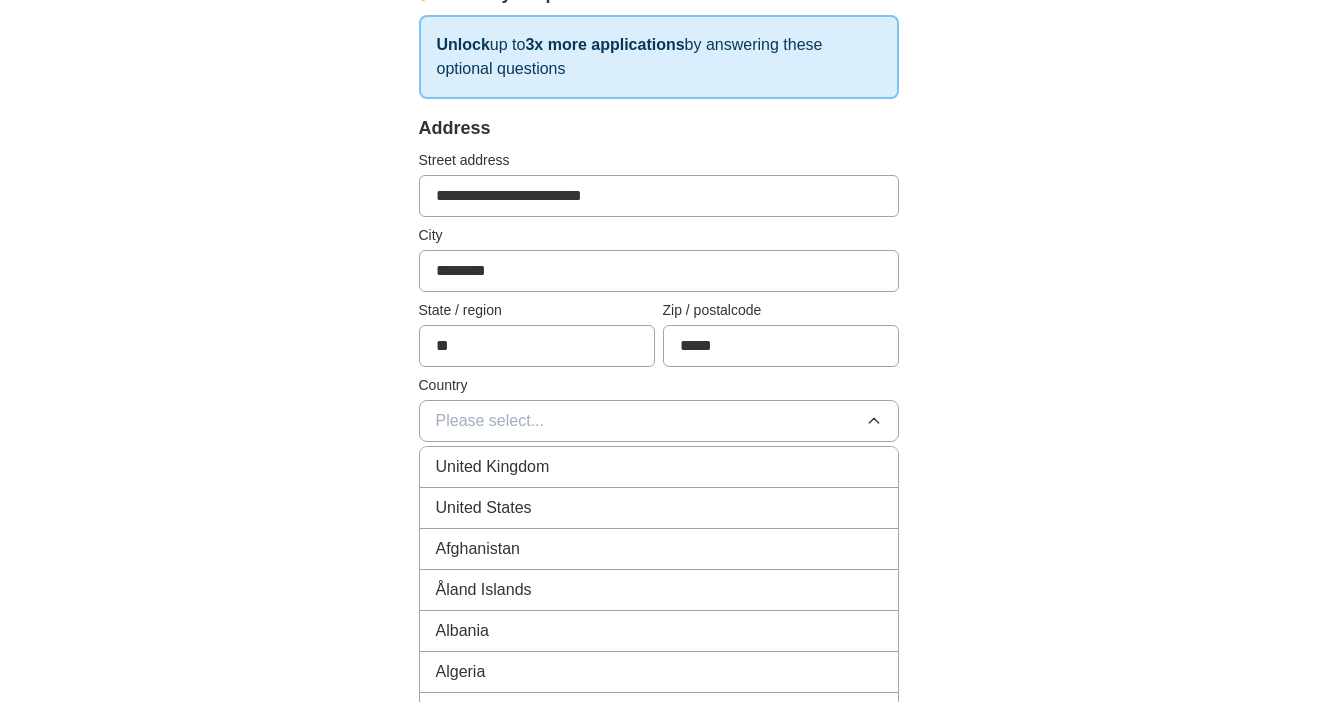 click on "United States" at bounding box center (484, 508) 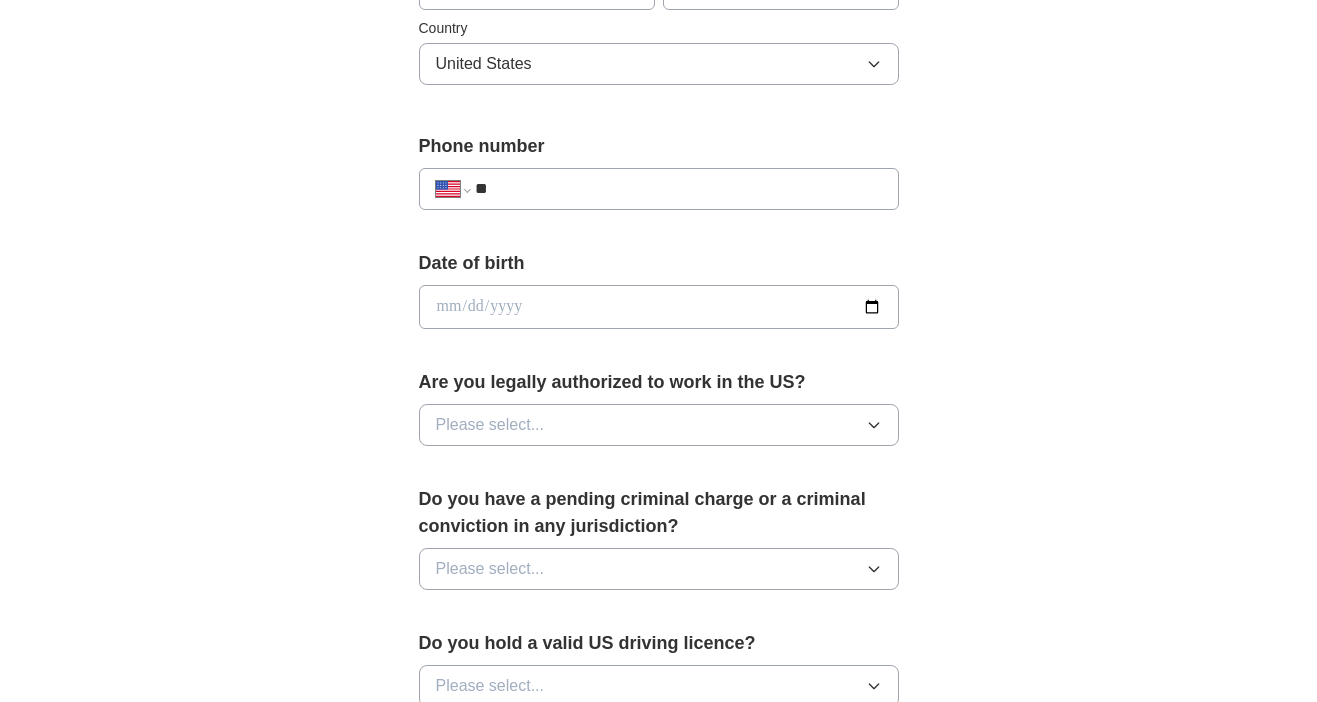 scroll, scrollTop: 680, scrollLeft: 0, axis: vertical 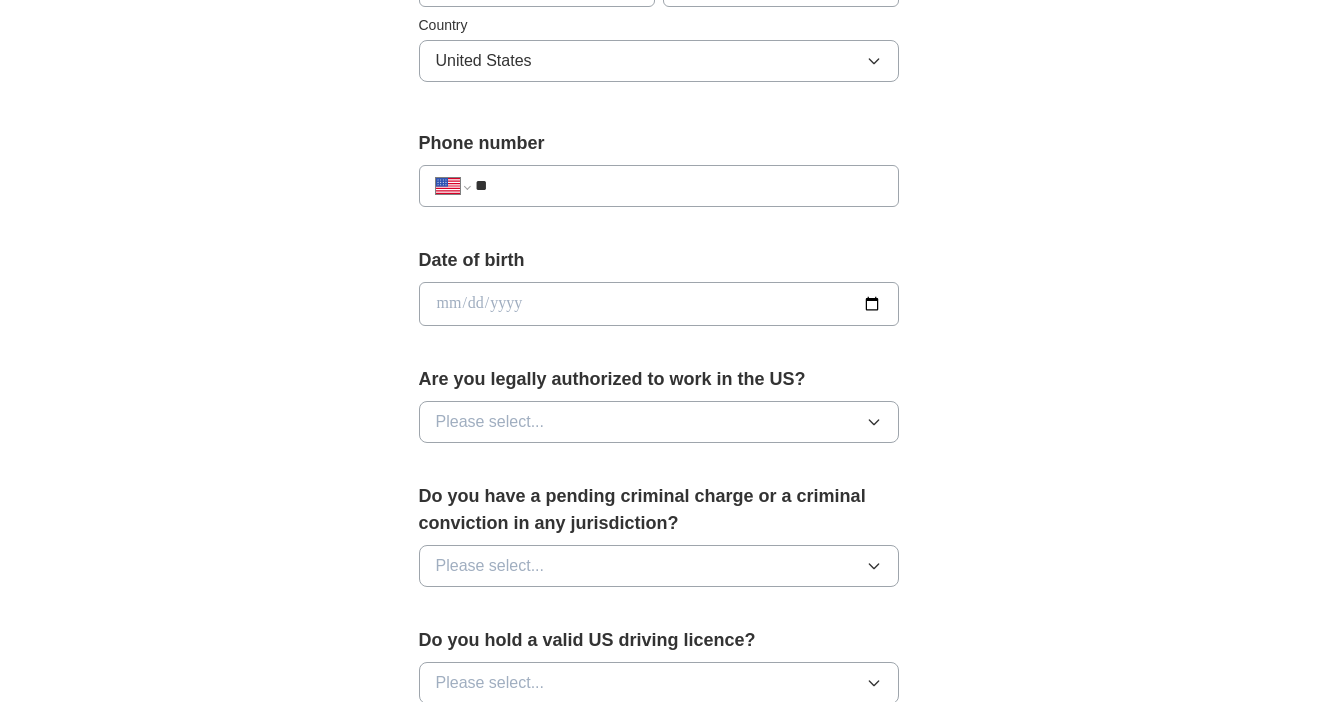 click on "**" at bounding box center (678, 186) 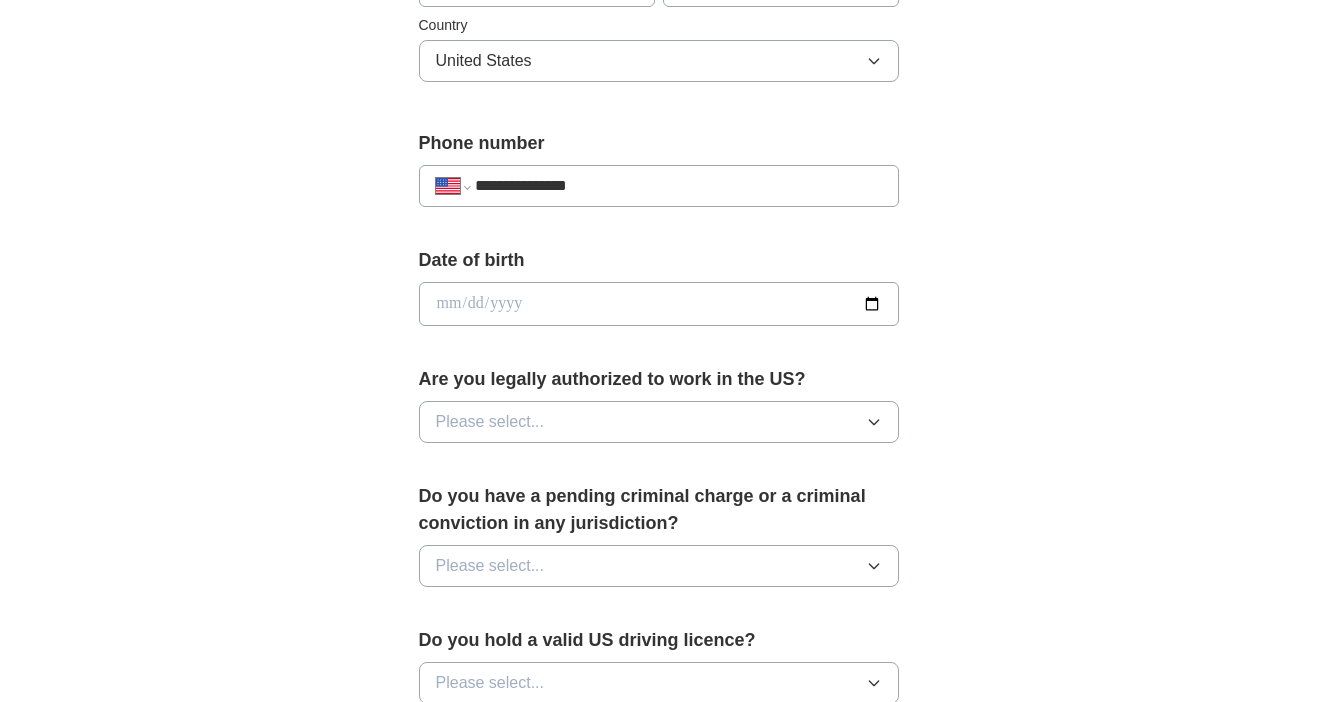 type on "**********" 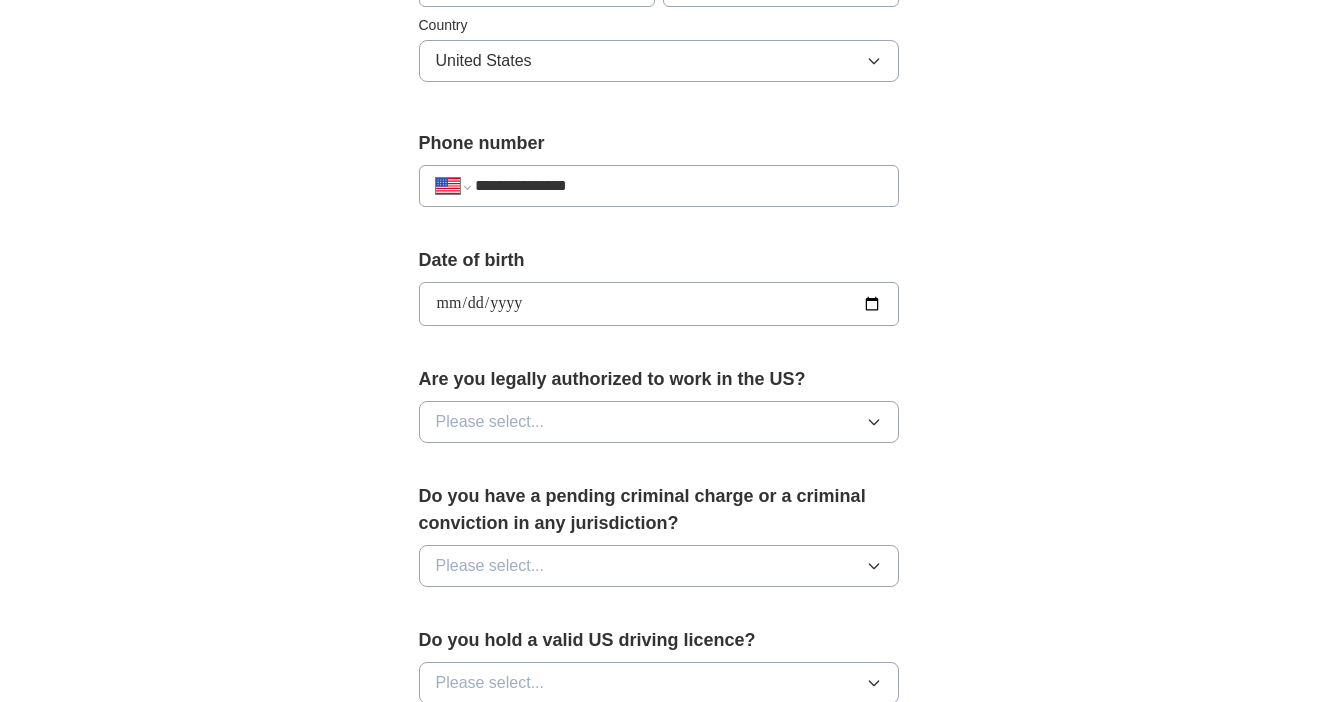 type on "**********" 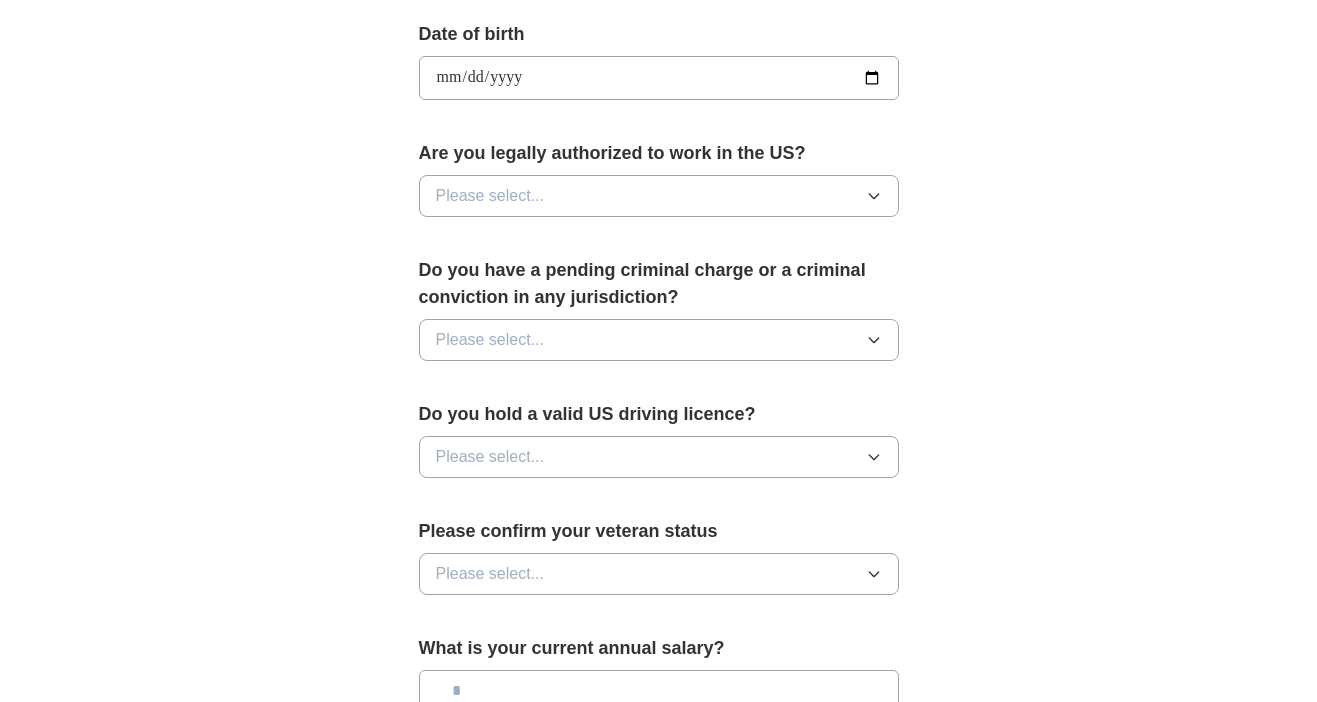 scroll, scrollTop: 920, scrollLeft: 0, axis: vertical 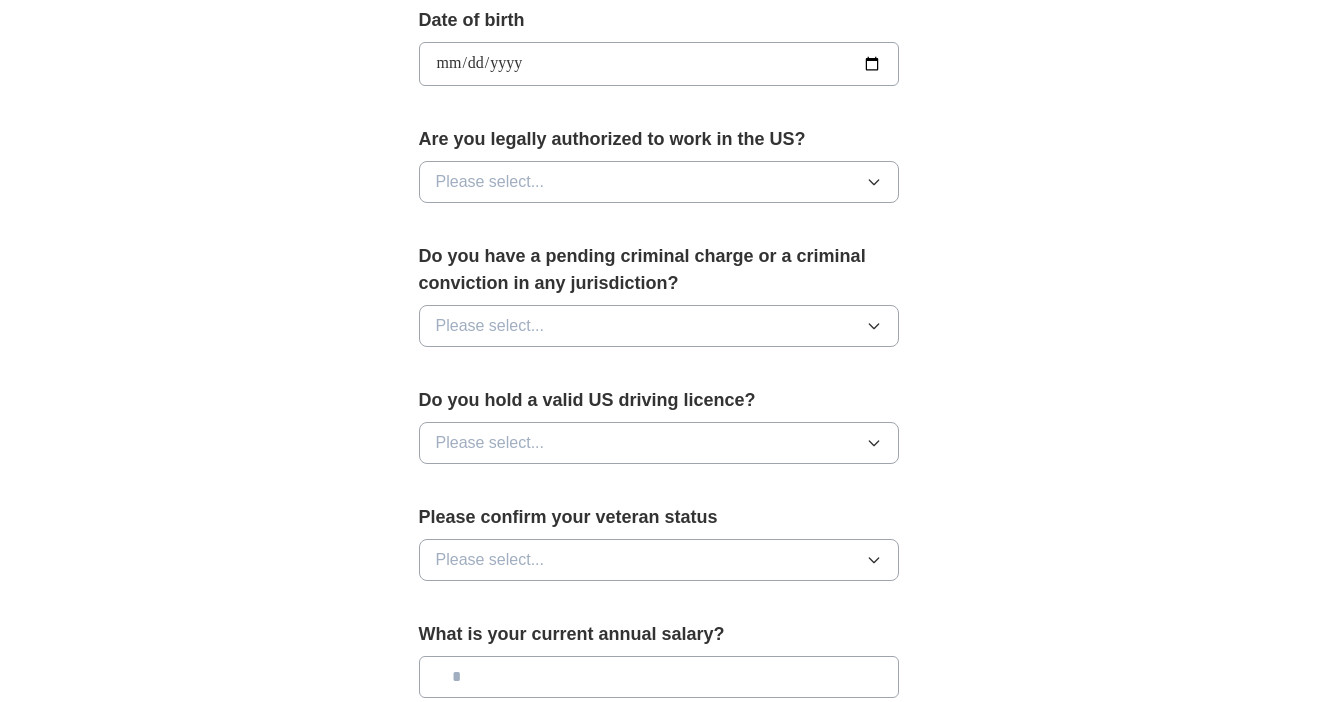 click 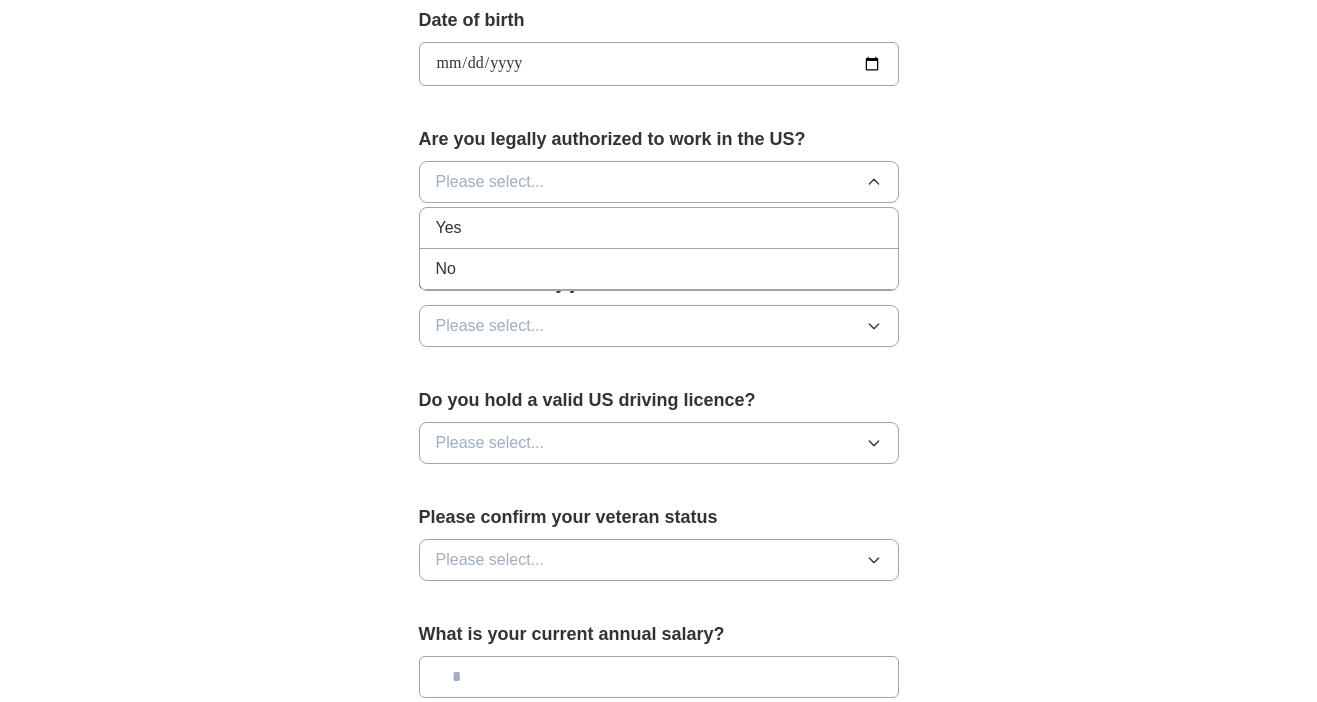 click on "Yes" at bounding box center [659, 228] 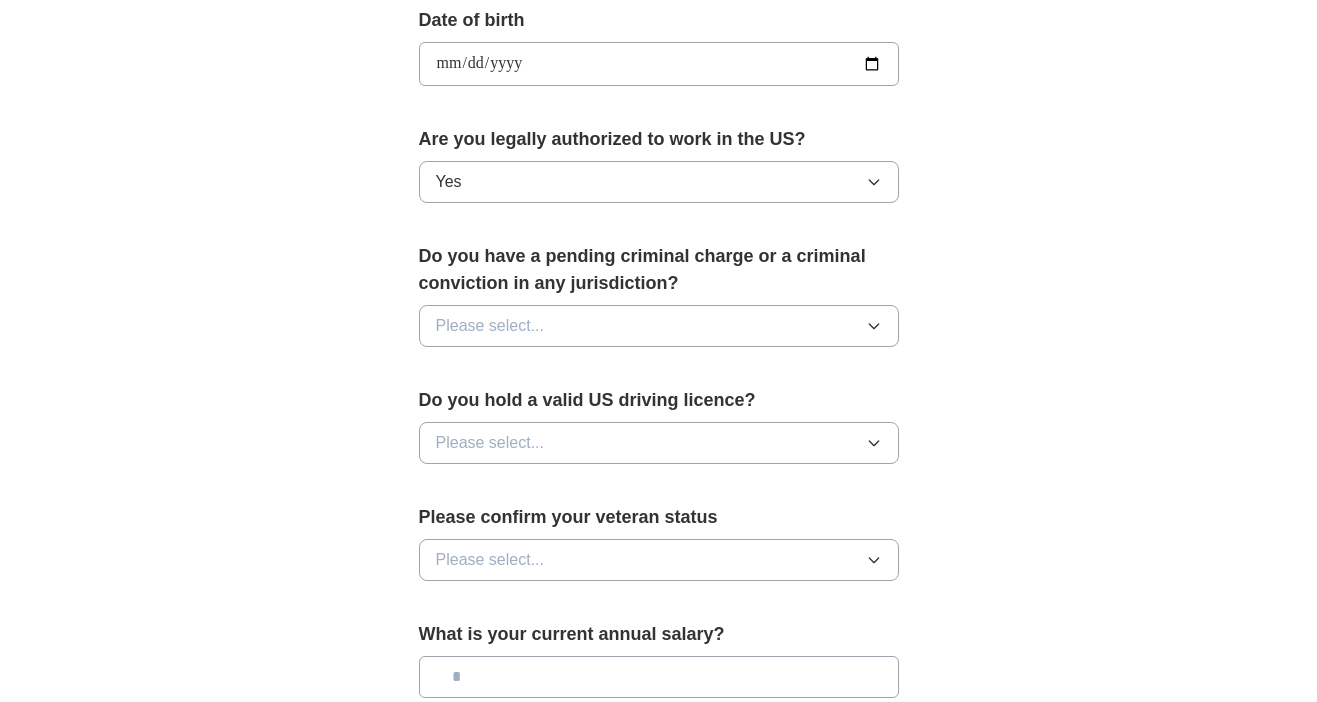 click 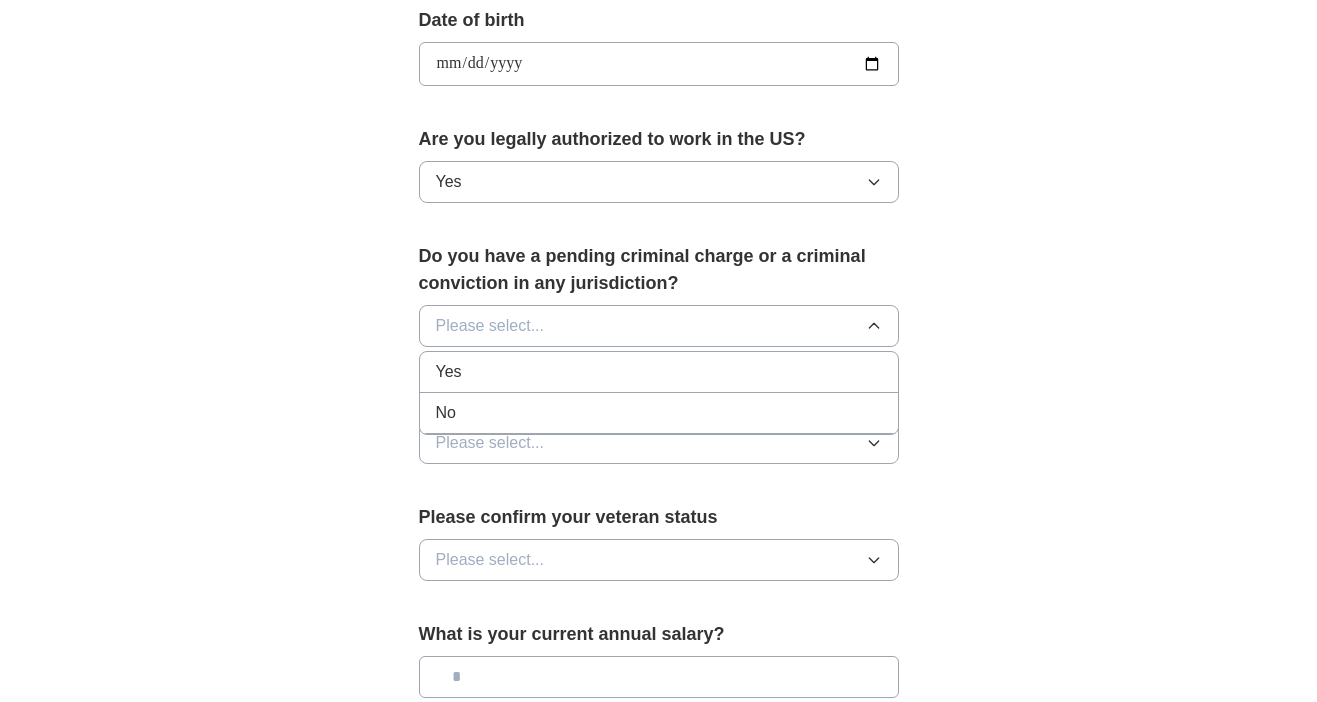 click on "No" at bounding box center [659, 413] 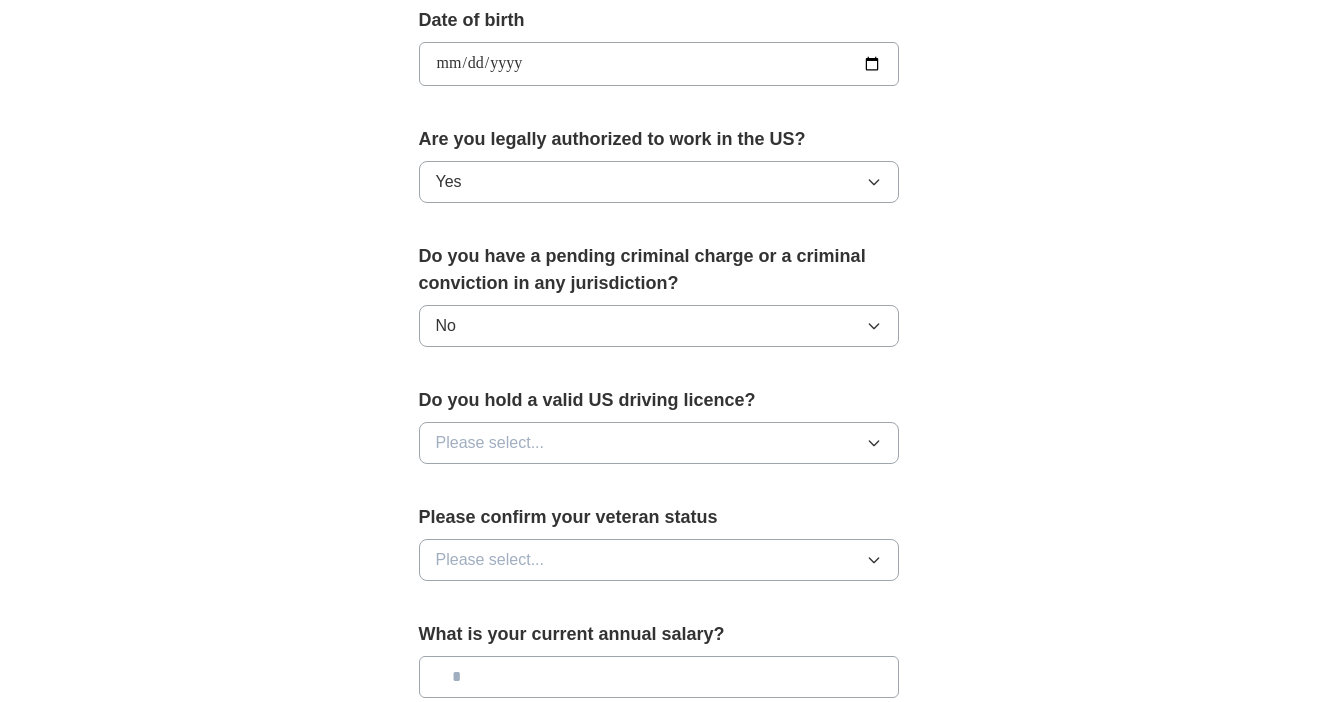 click on "**********" at bounding box center [659, 38] 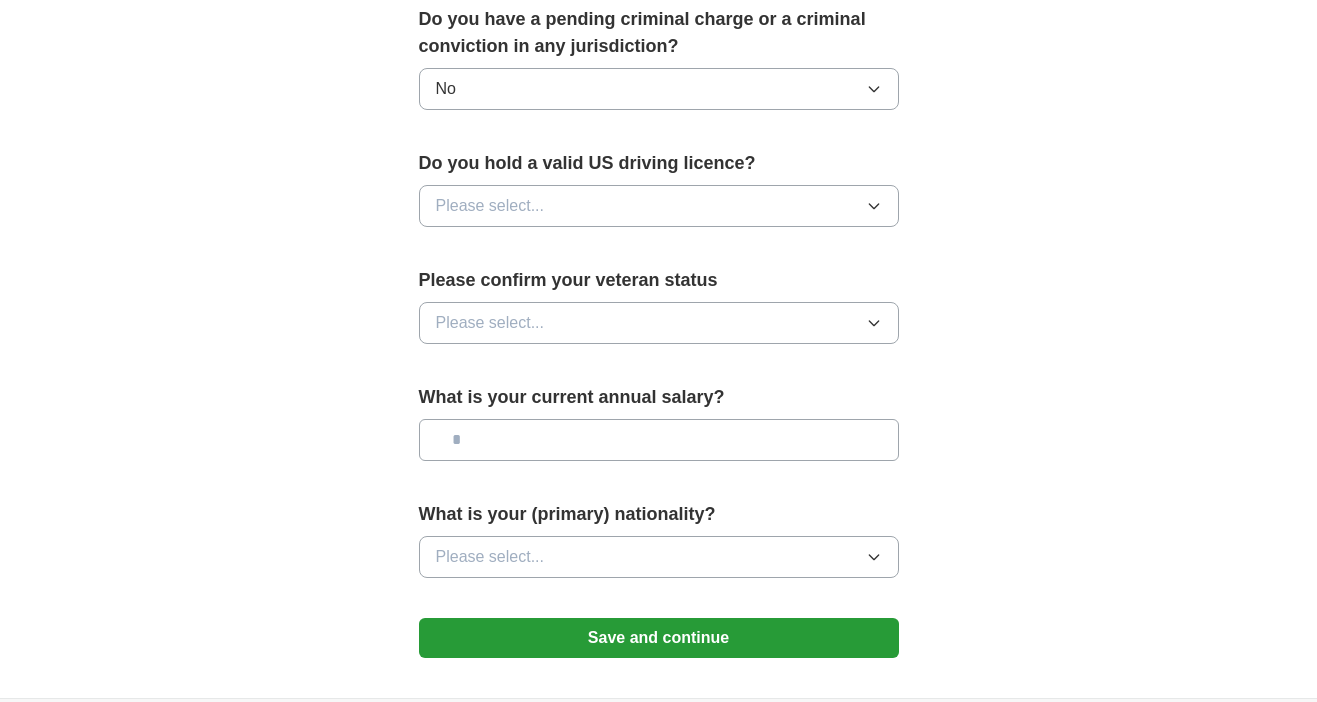 scroll, scrollTop: 1160, scrollLeft: 0, axis: vertical 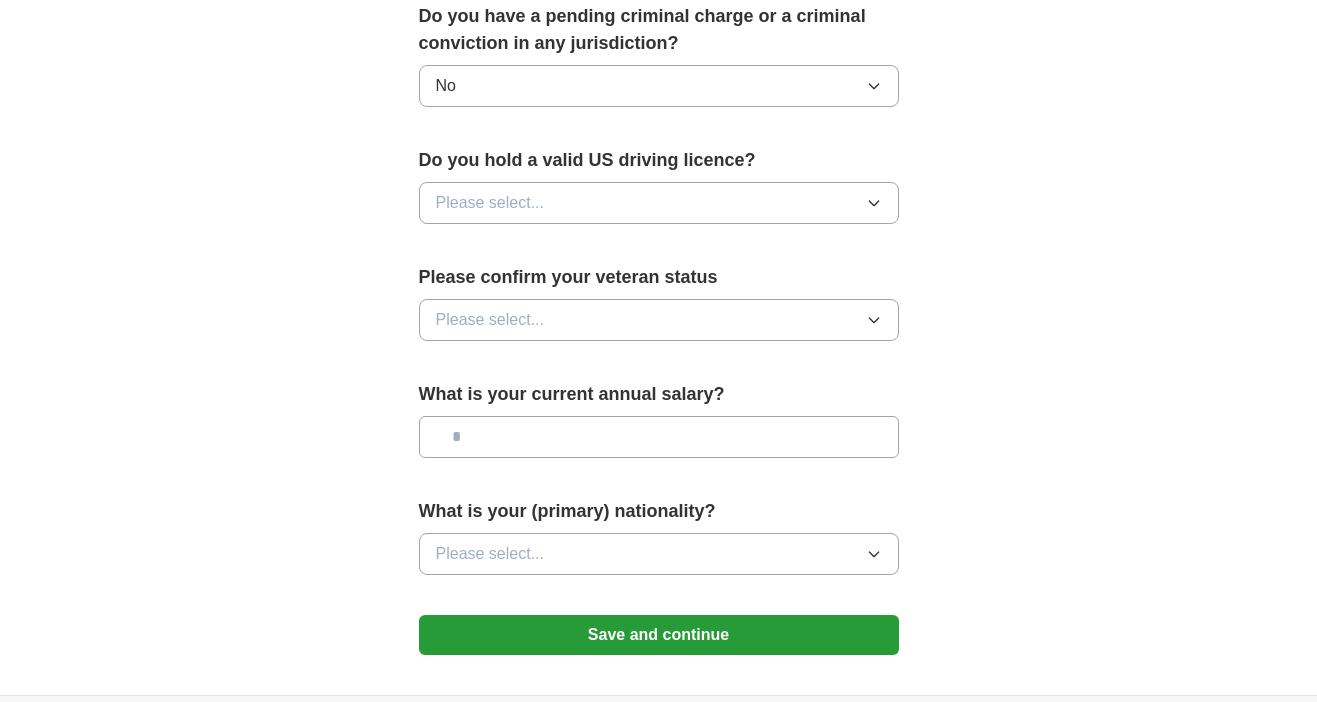 click 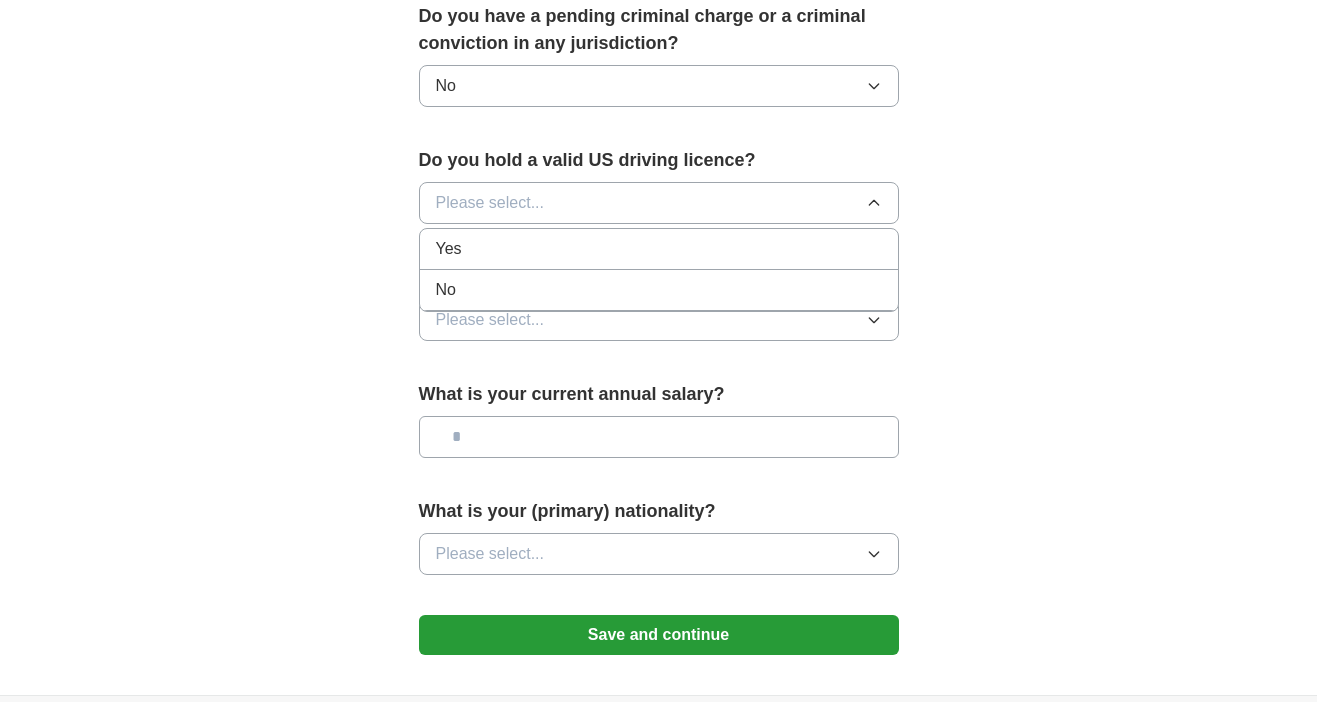 click on "Yes" at bounding box center (659, 249) 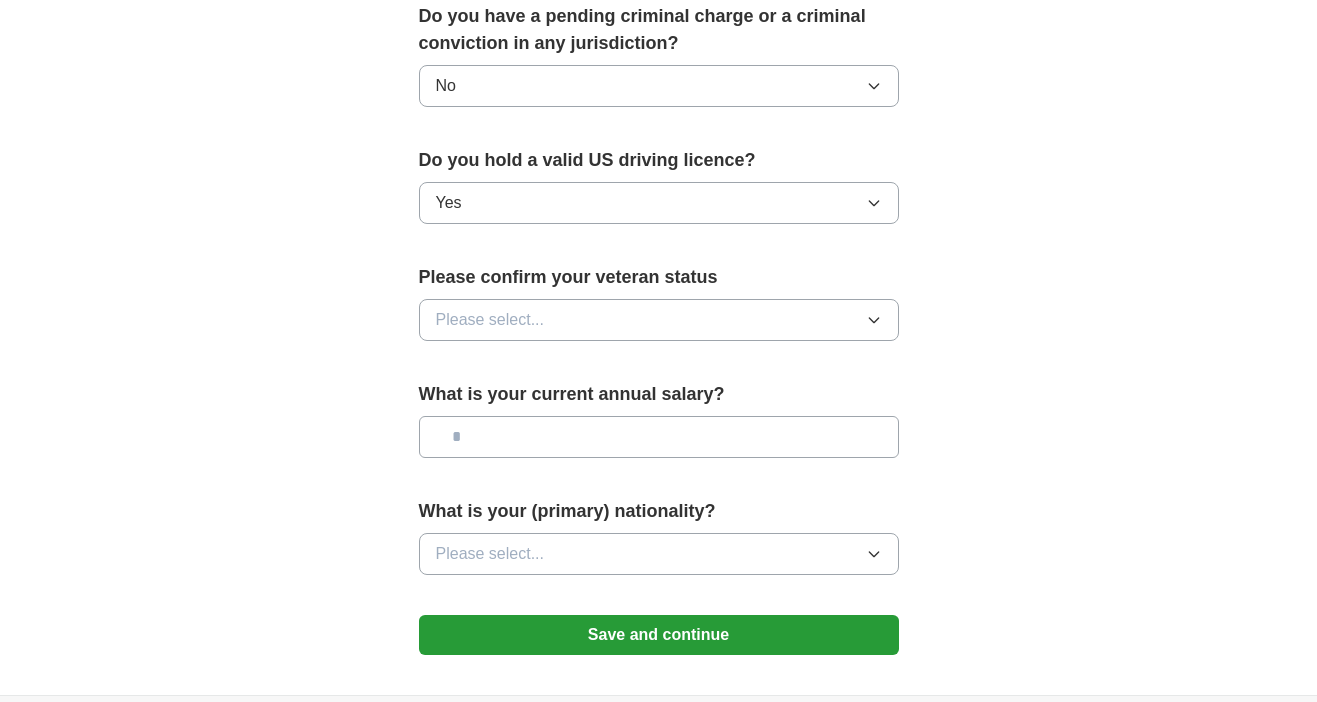 click 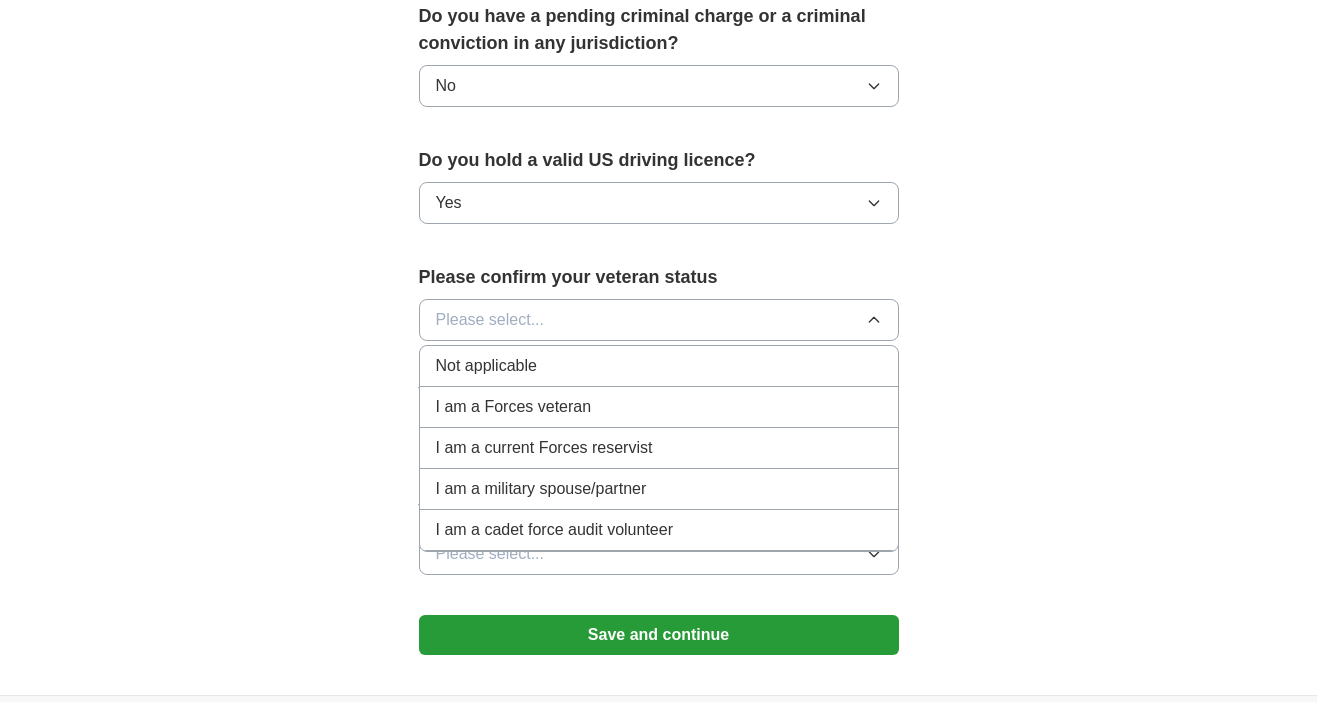 click on "Not applicable" at bounding box center [486, 366] 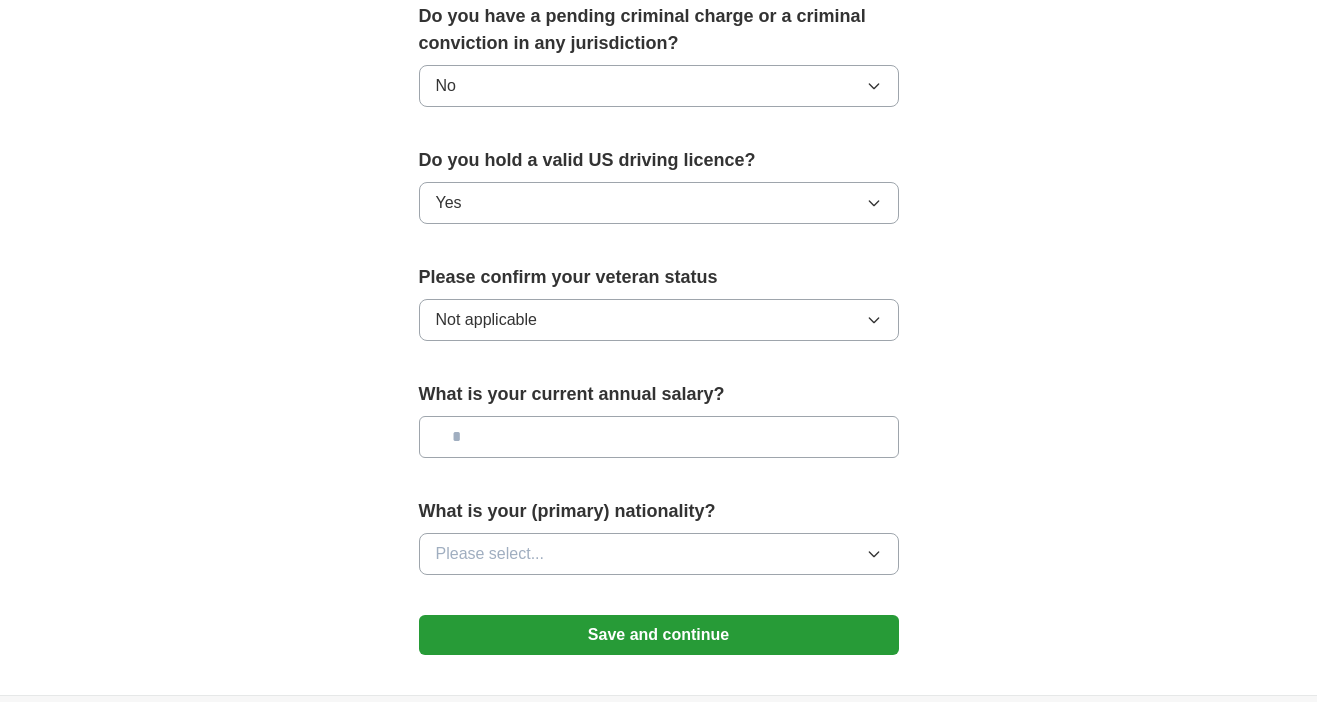 click on "**********" at bounding box center (659, -202) 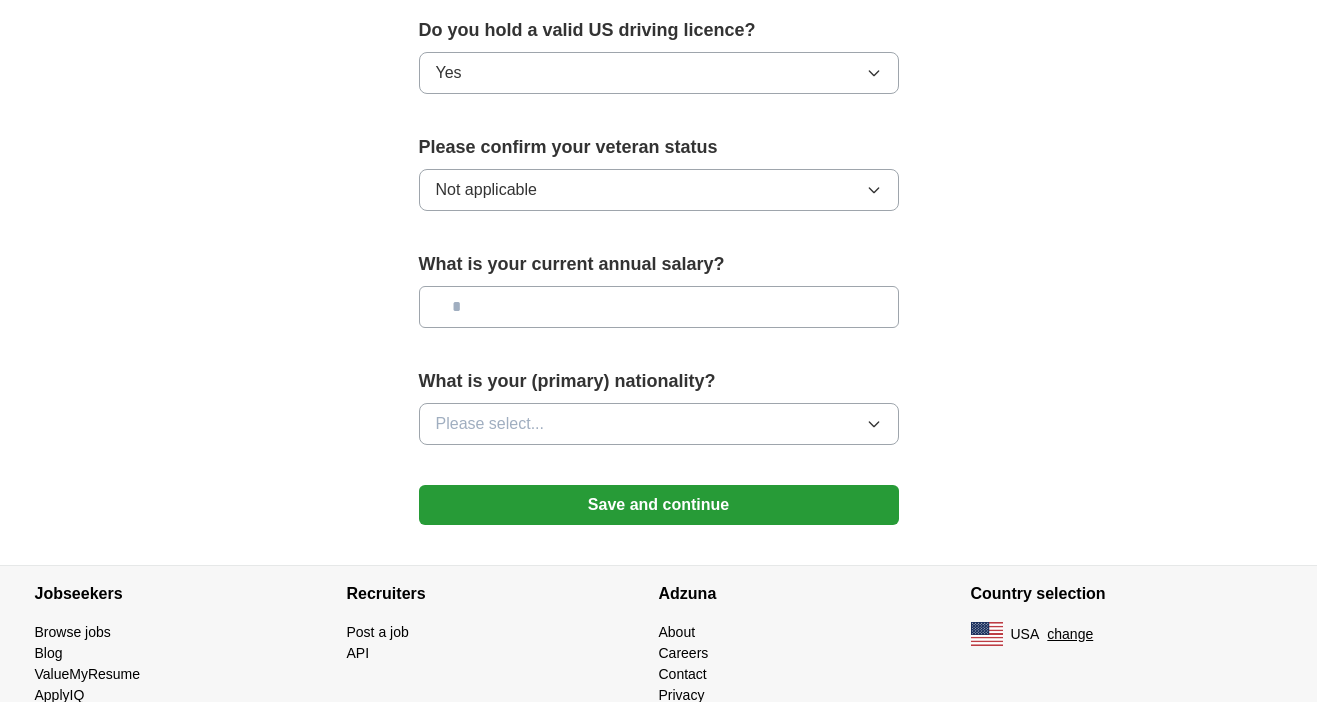 scroll, scrollTop: 1355, scrollLeft: 0, axis: vertical 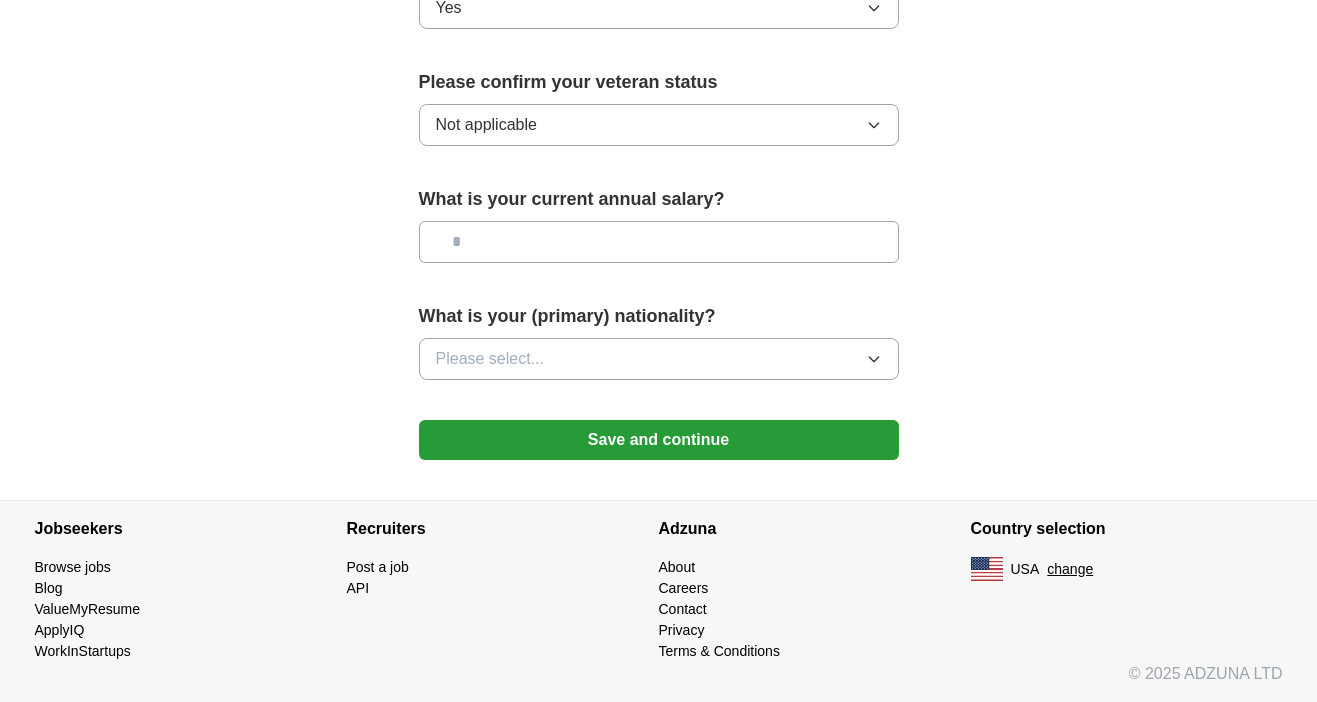 click at bounding box center [659, 242] 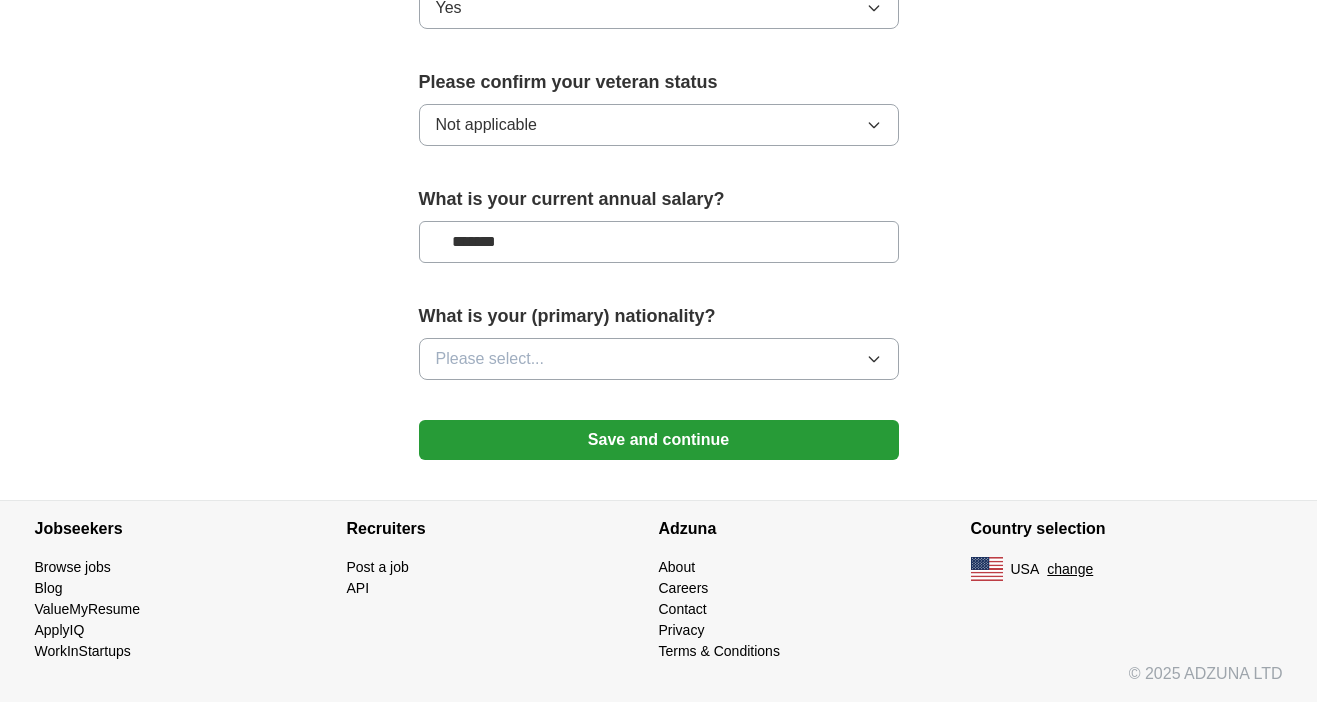 type on "*******" 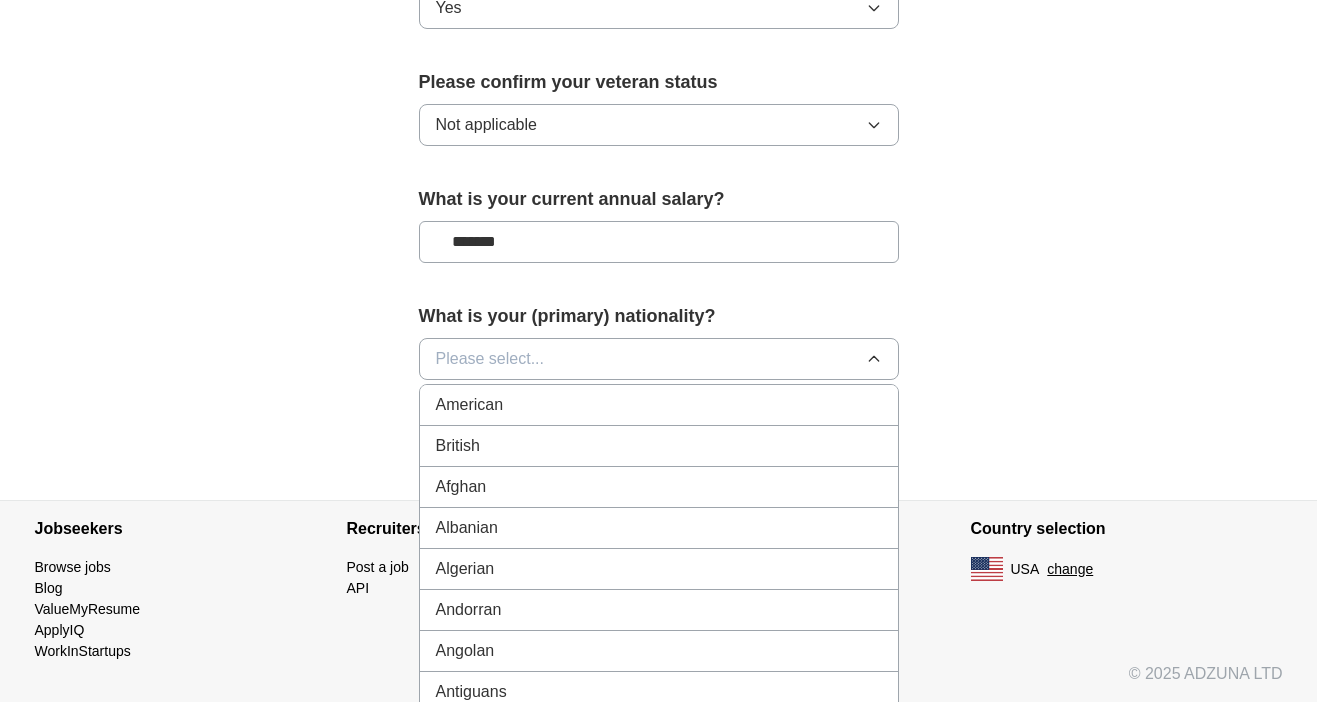 click on "American" at bounding box center [659, 405] 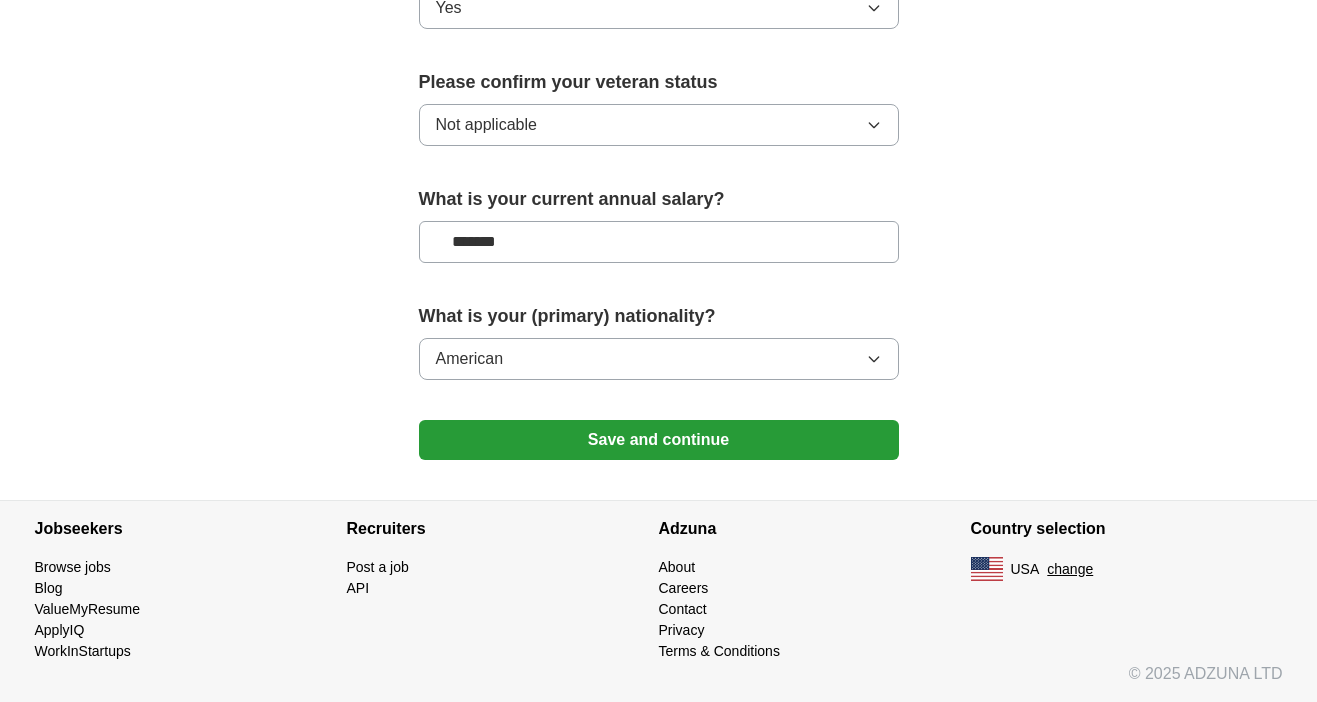 click on "Save and continue" at bounding box center [659, 440] 